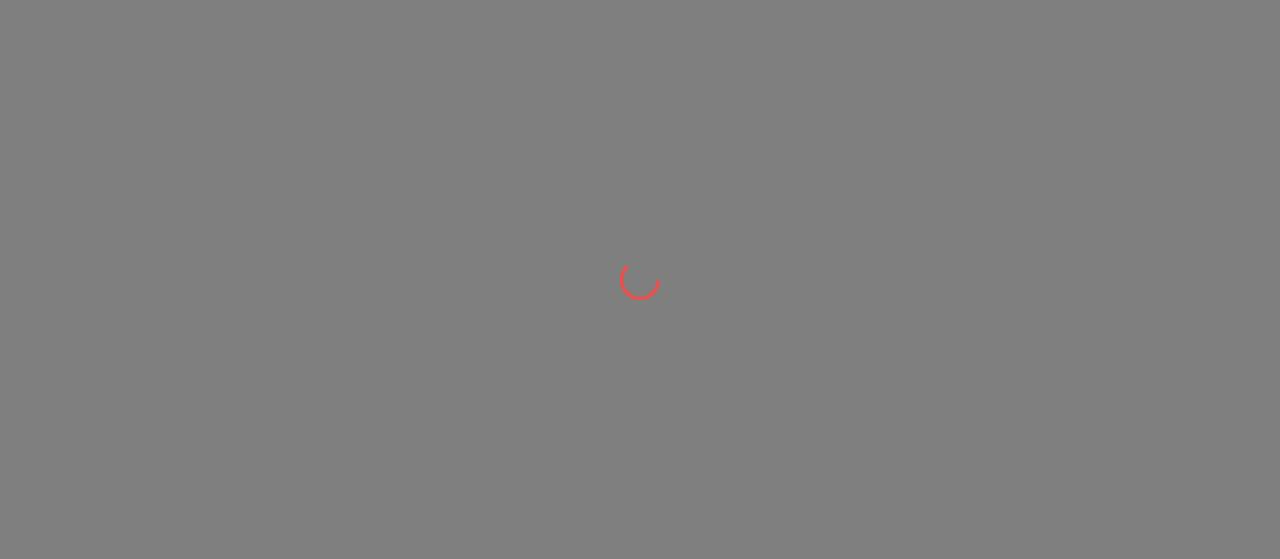 scroll, scrollTop: 0, scrollLeft: 0, axis: both 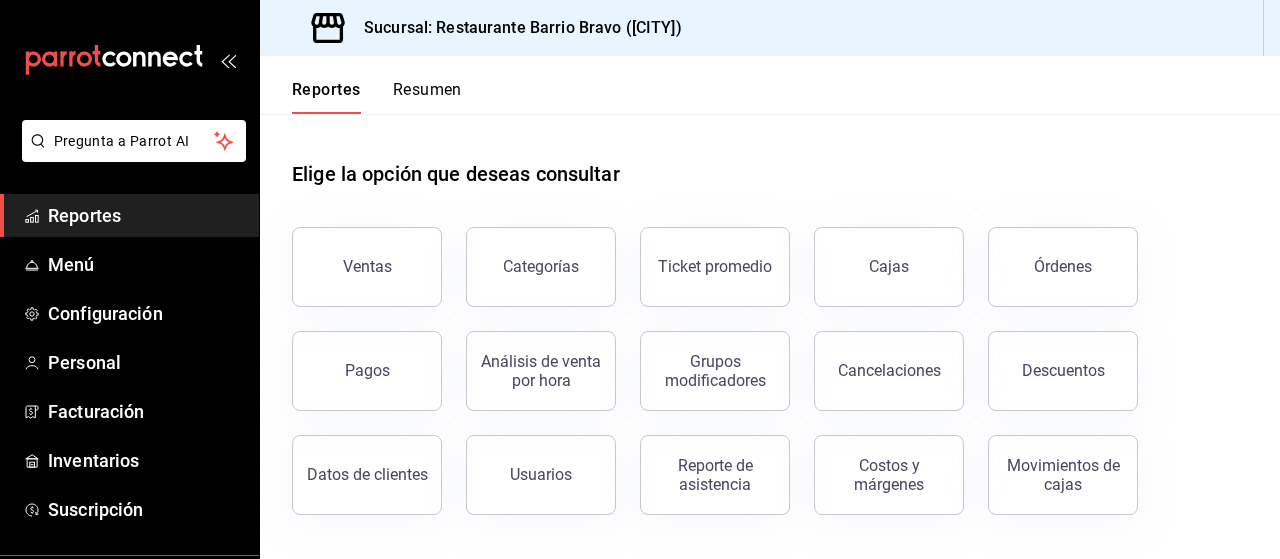 click on "Ventas" at bounding box center (367, 266) 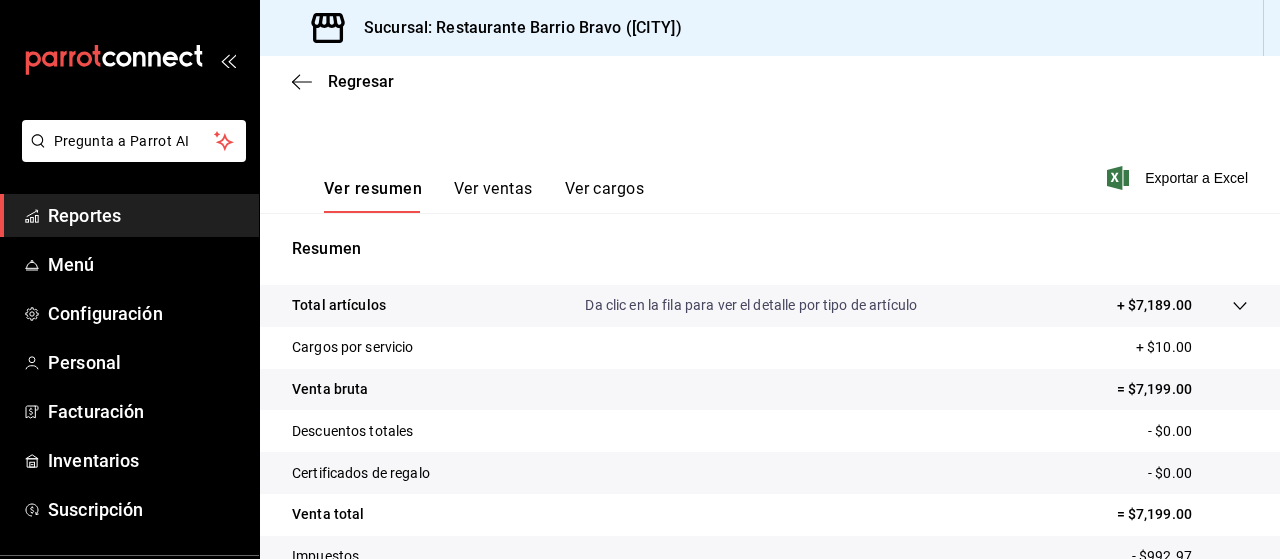 scroll, scrollTop: 0, scrollLeft: 0, axis: both 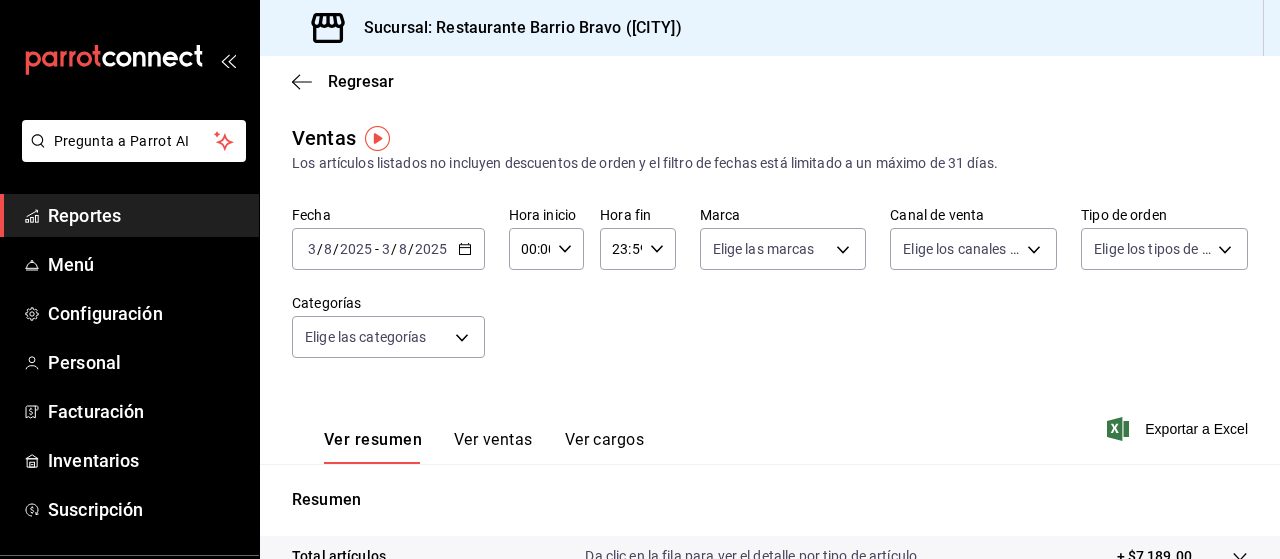 click 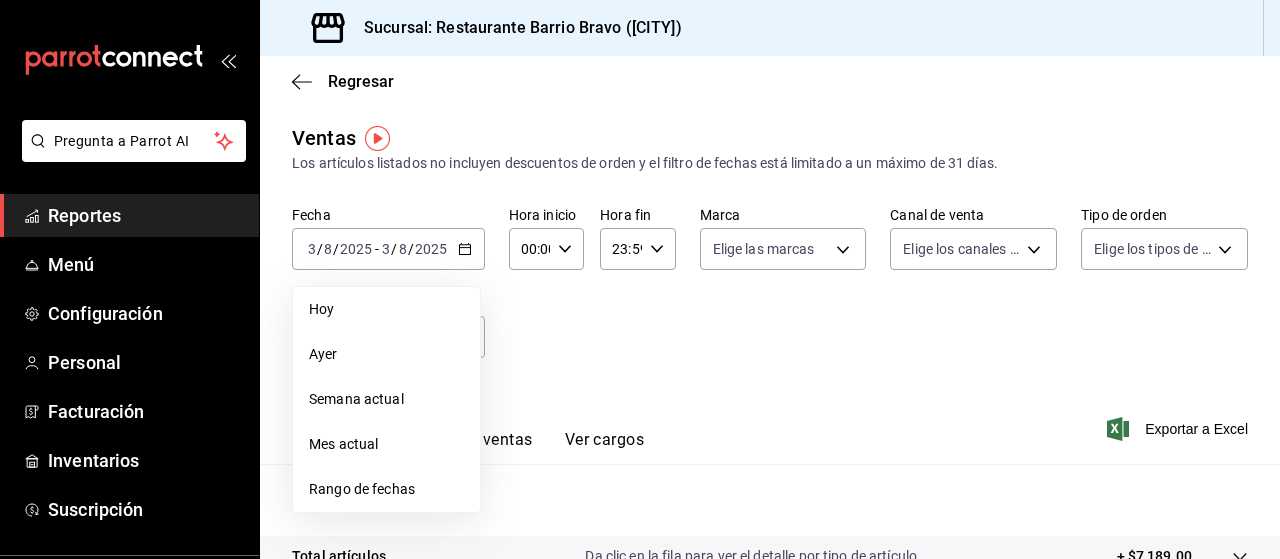click on "Rango de fechas" at bounding box center [386, 489] 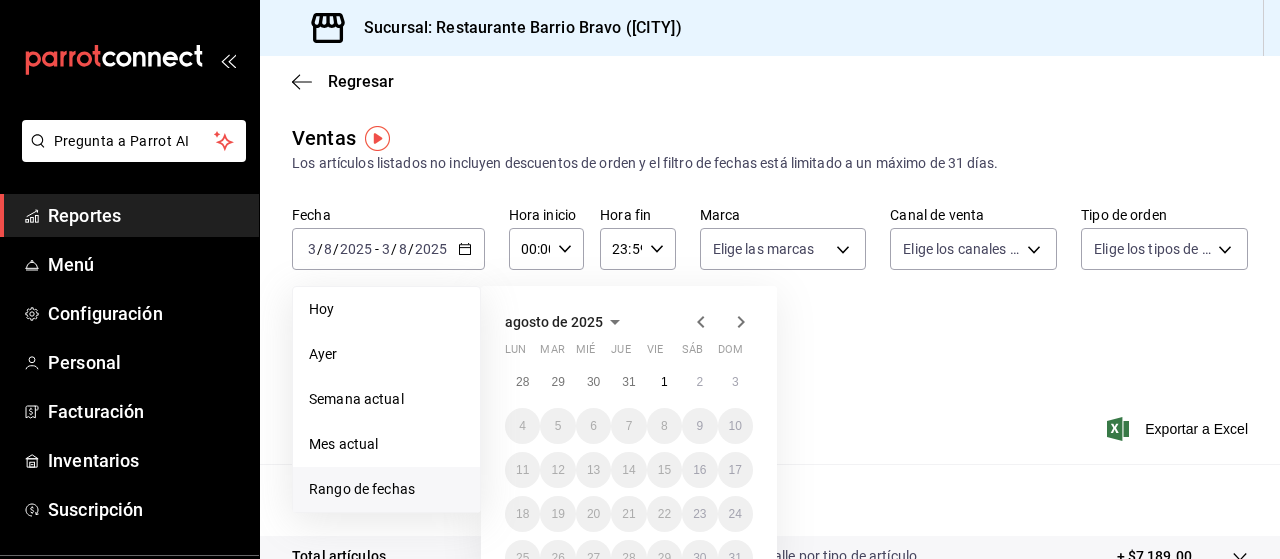 click 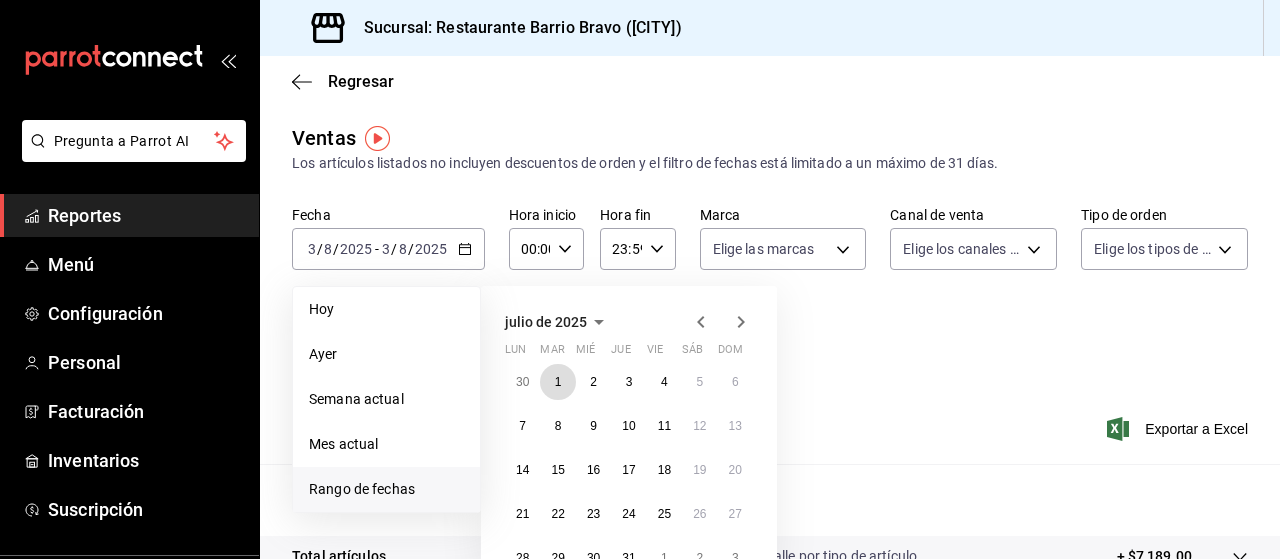 click on "1" at bounding box center [558, 382] 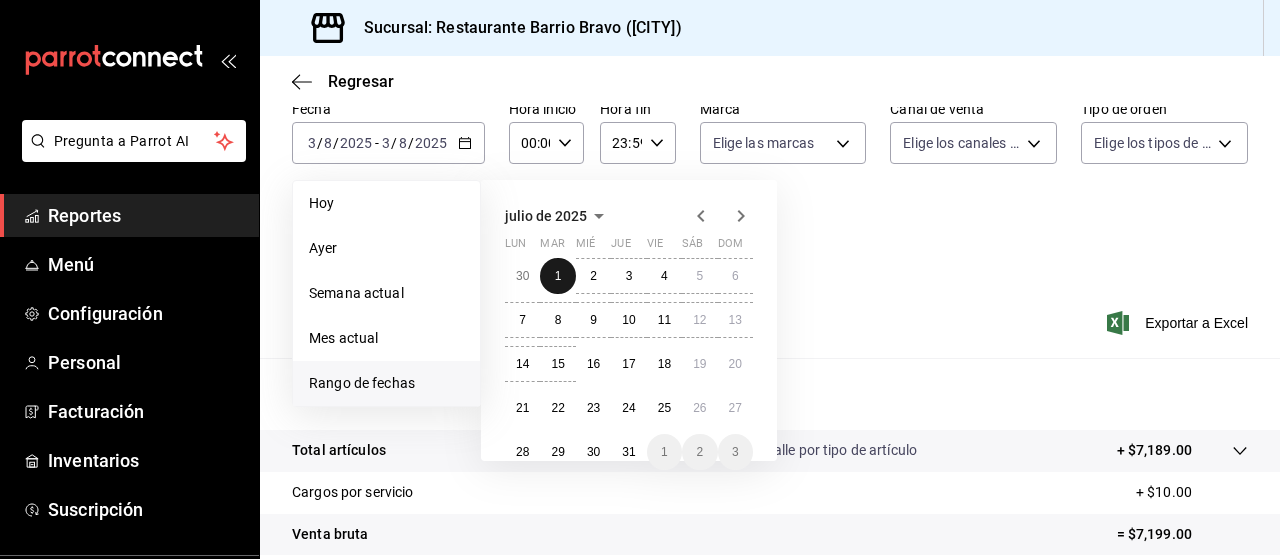 scroll, scrollTop: 110, scrollLeft: 0, axis: vertical 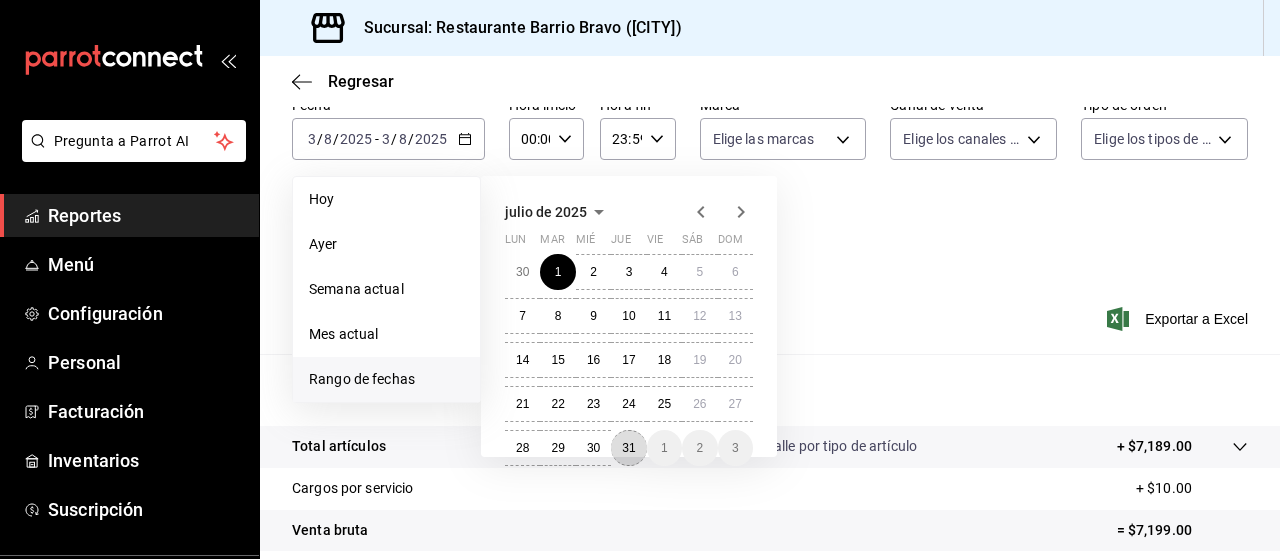 click on "31" at bounding box center [628, 448] 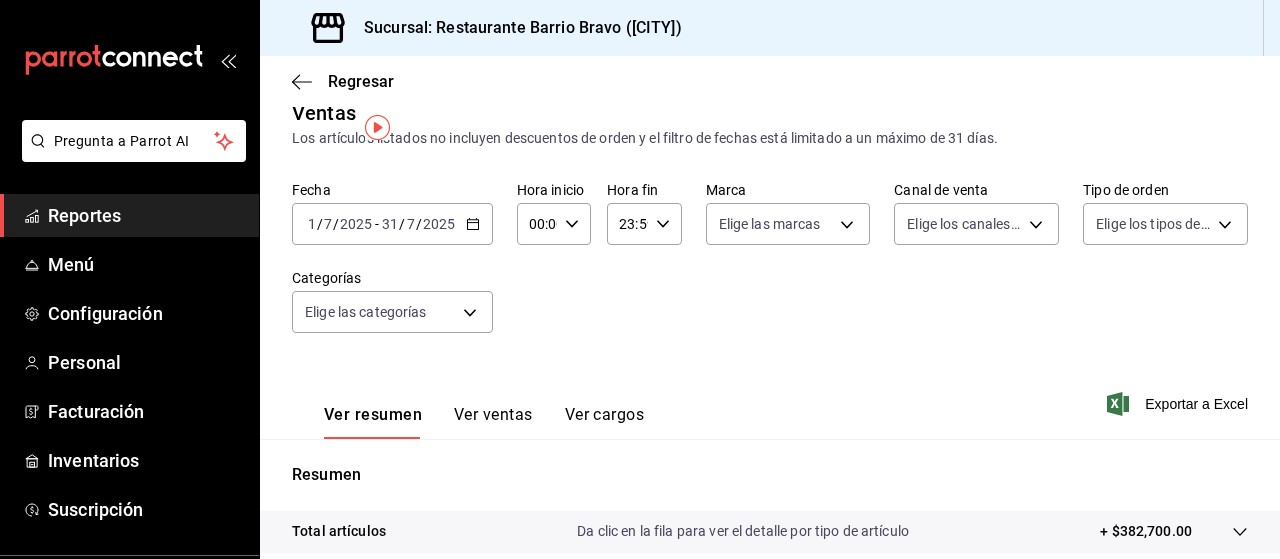 scroll, scrollTop: 0, scrollLeft: 0, axis: both 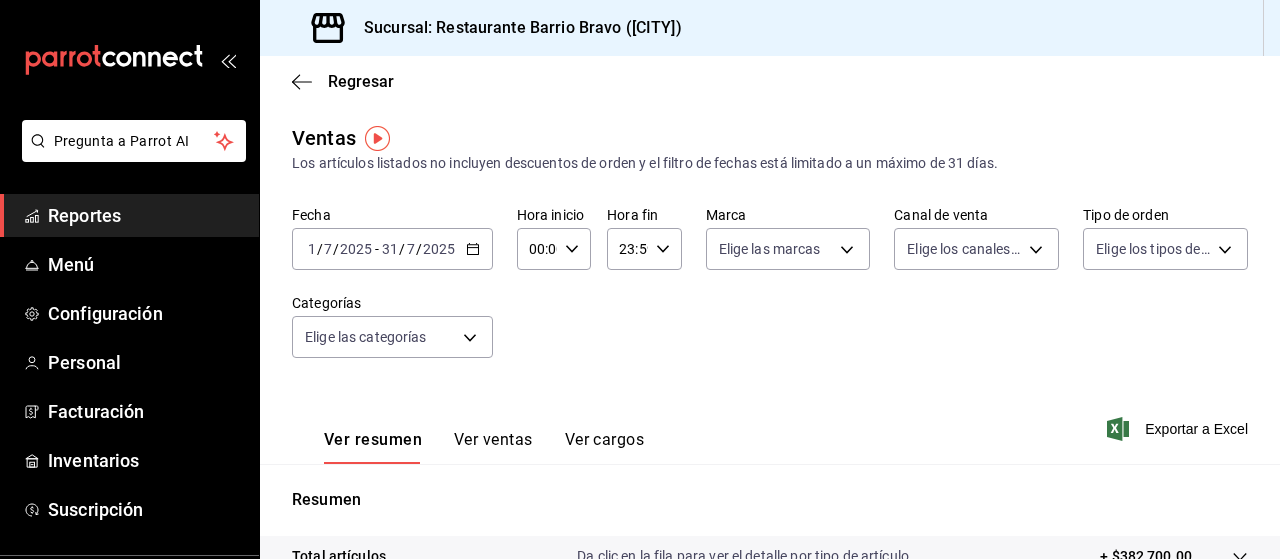 click on "Exportar a Excel" at bounding box center [1179, 429] 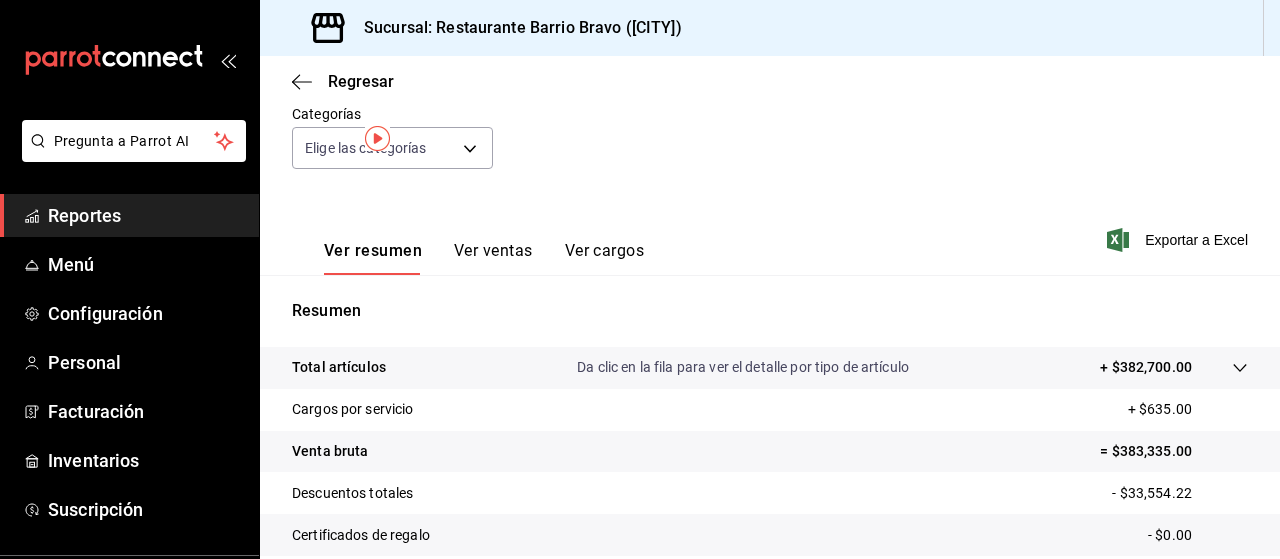 scroll, scrollTop: 0, scrollLeft: 0, axis: both 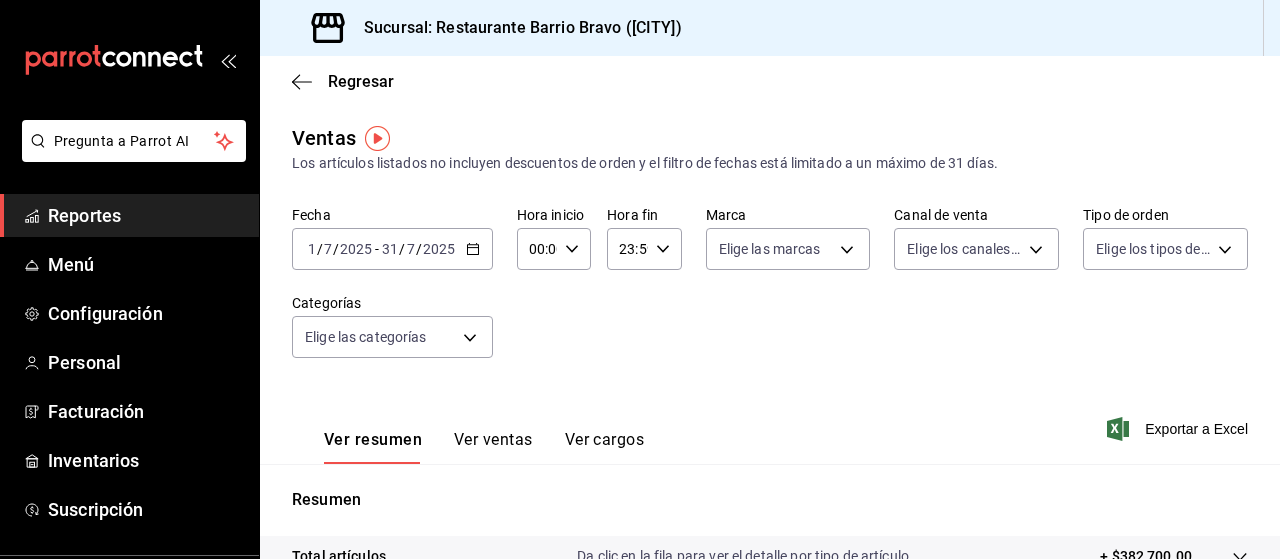 click on "Ver resumen Ver ventas Ver cargos" at bounding box center [468, 435] 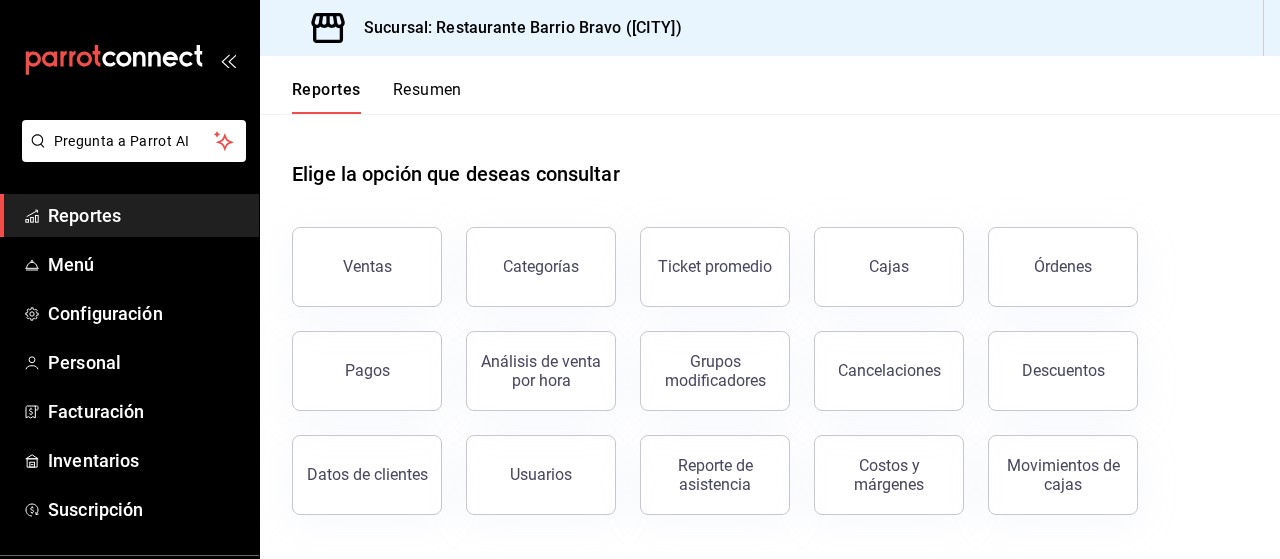 click on "Ticket promedio" at bounding box center [715, 266] 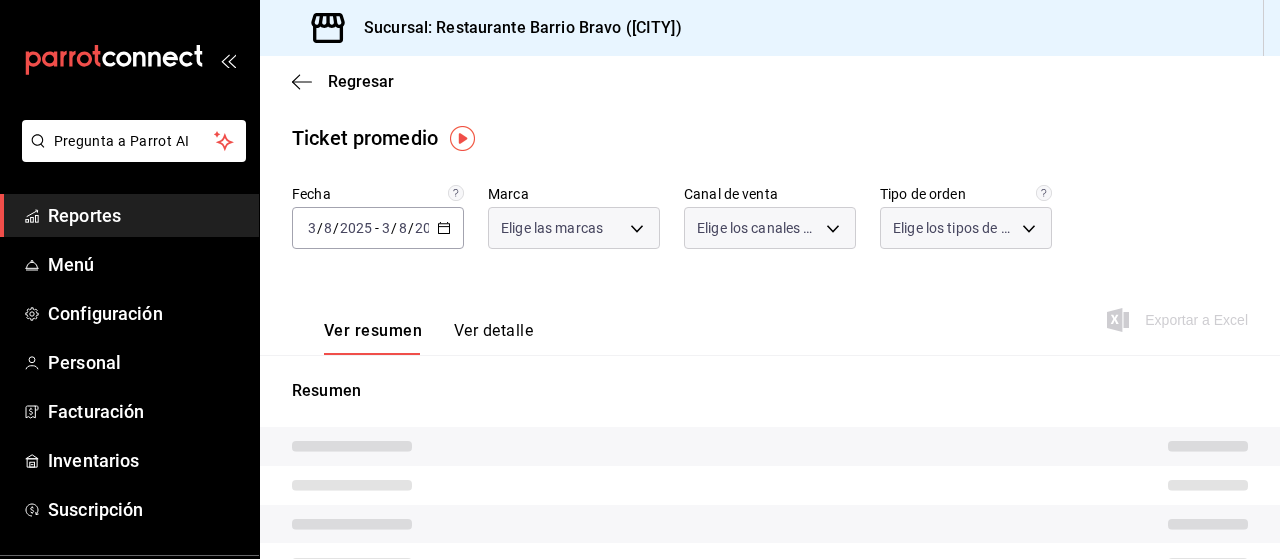 type on "154f224f-bb80-4210-9efa-f47c996f0008" 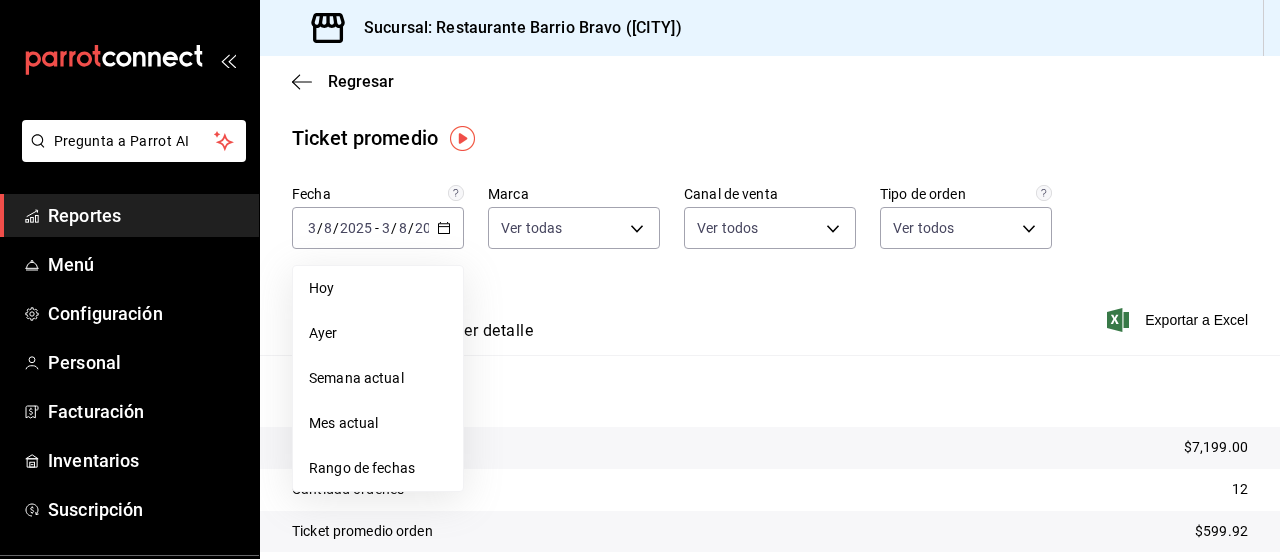 click on "Rango de fechas" at bounding box center (378, 468) 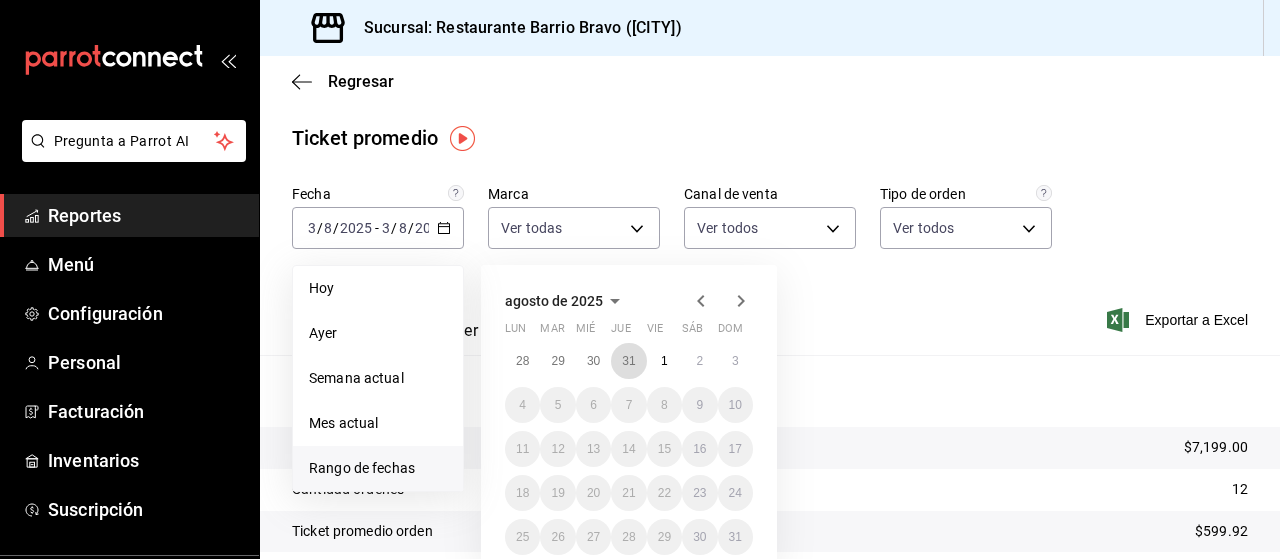 click on "31" at bounding box center [628, 361] 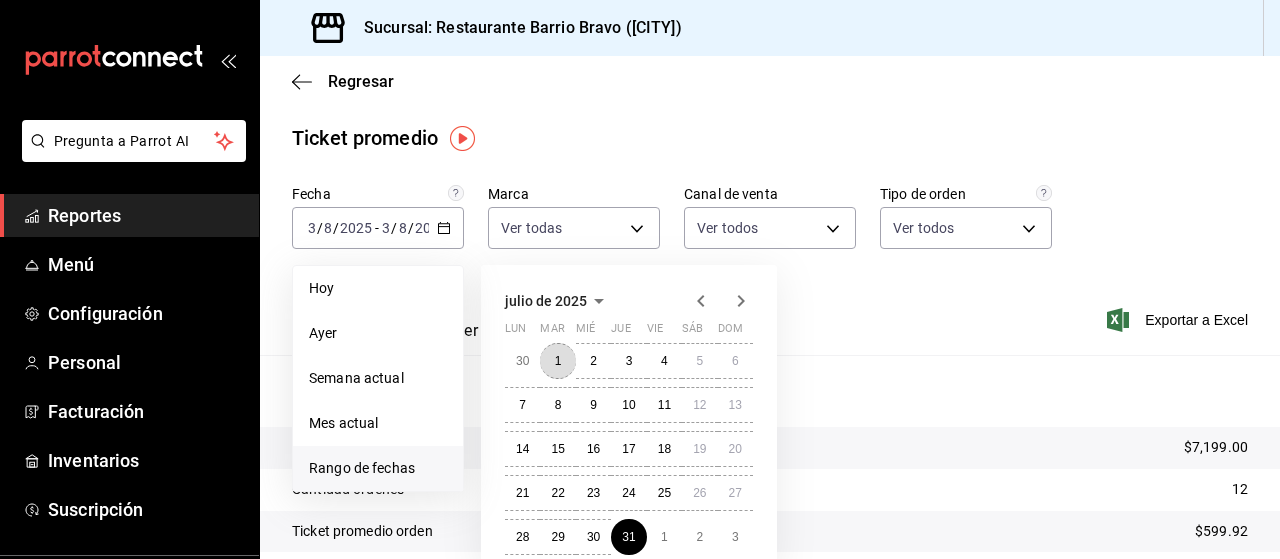 click on "1" at bounding box center [558, 361] 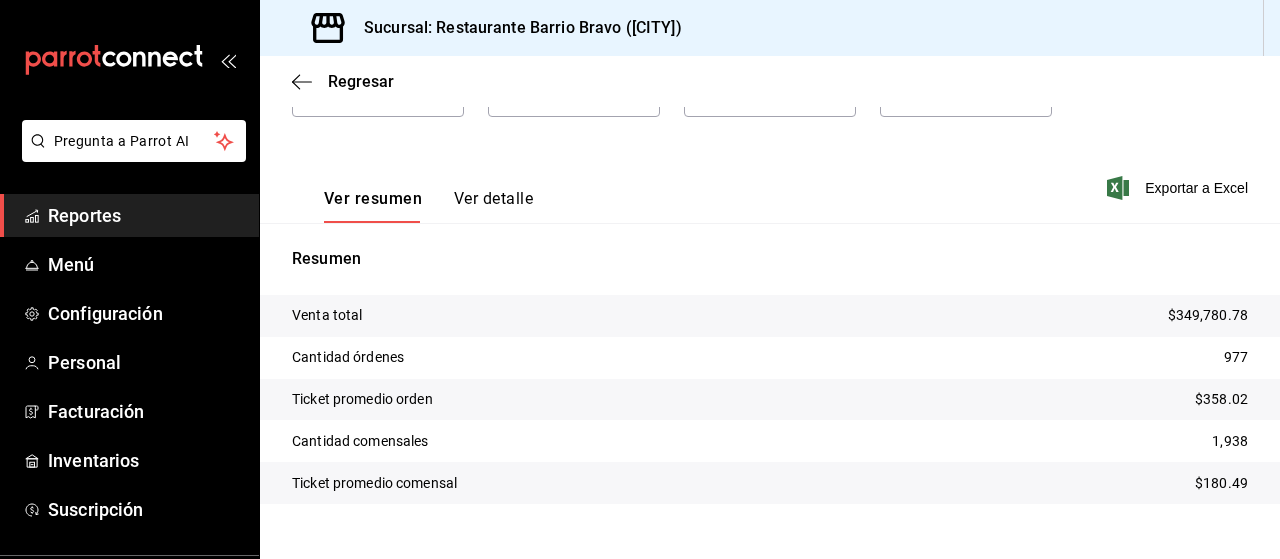 scroll, scrollTop: 164, scrollLeft: 0, axis: vertical 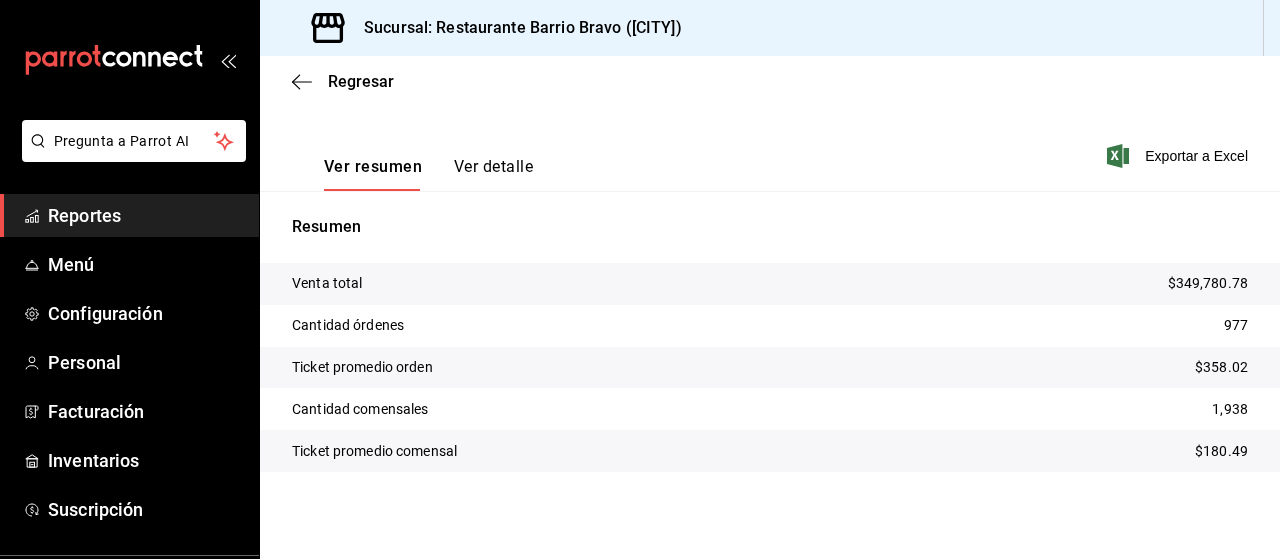 click on "Regresar" at bounding box center (770, 81) 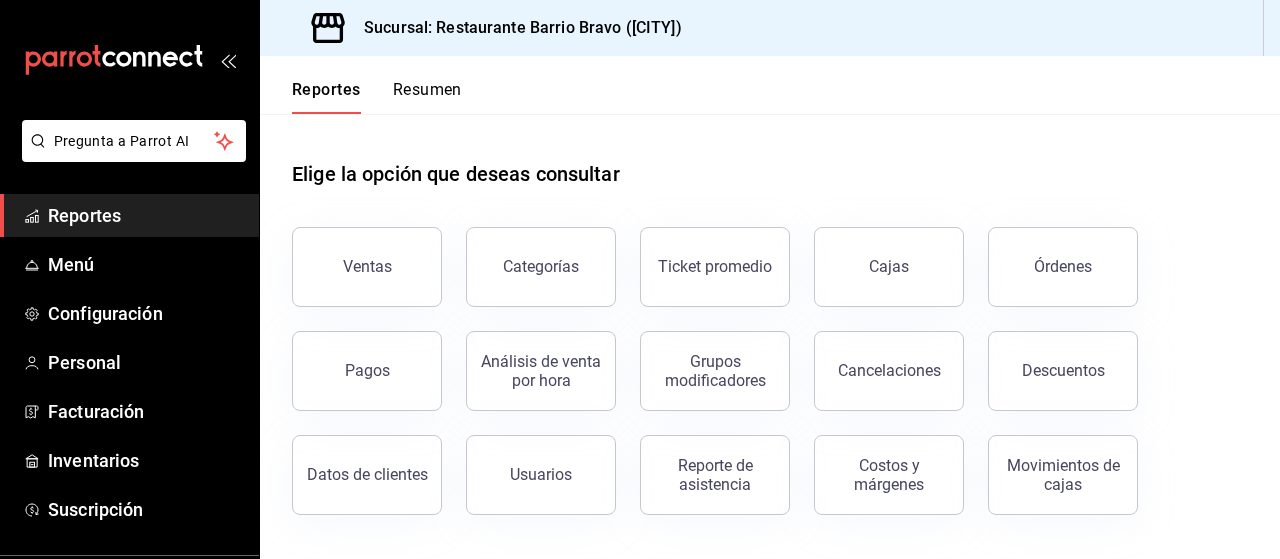 click on "Pagos" at bounding box center [367, 370] 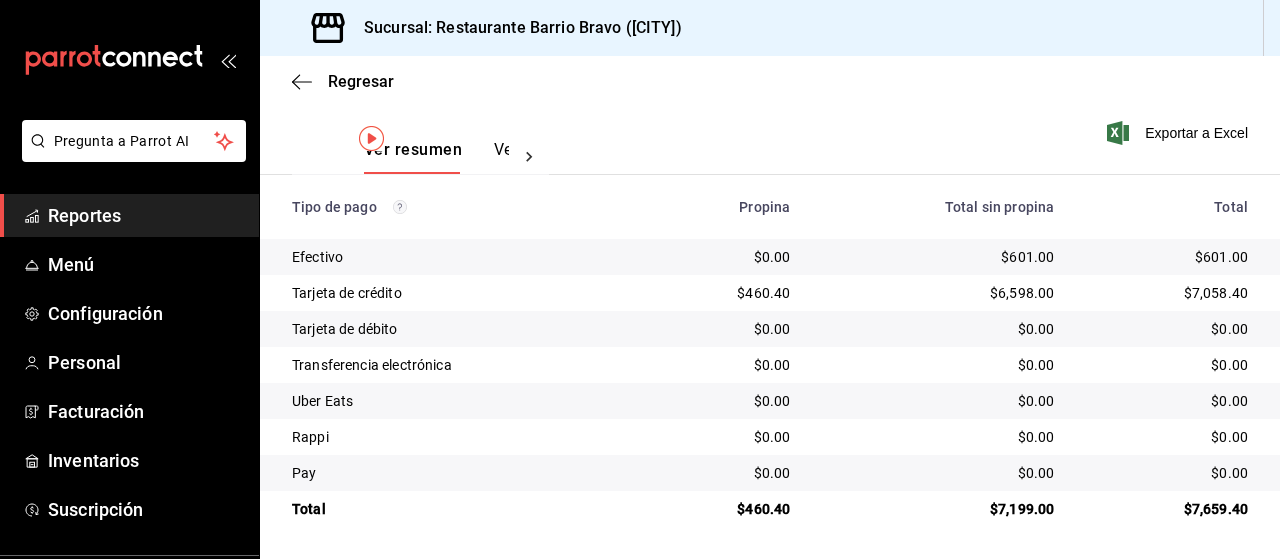 scroll, scrollTop: 0, scrollLeft: 0, axis: both 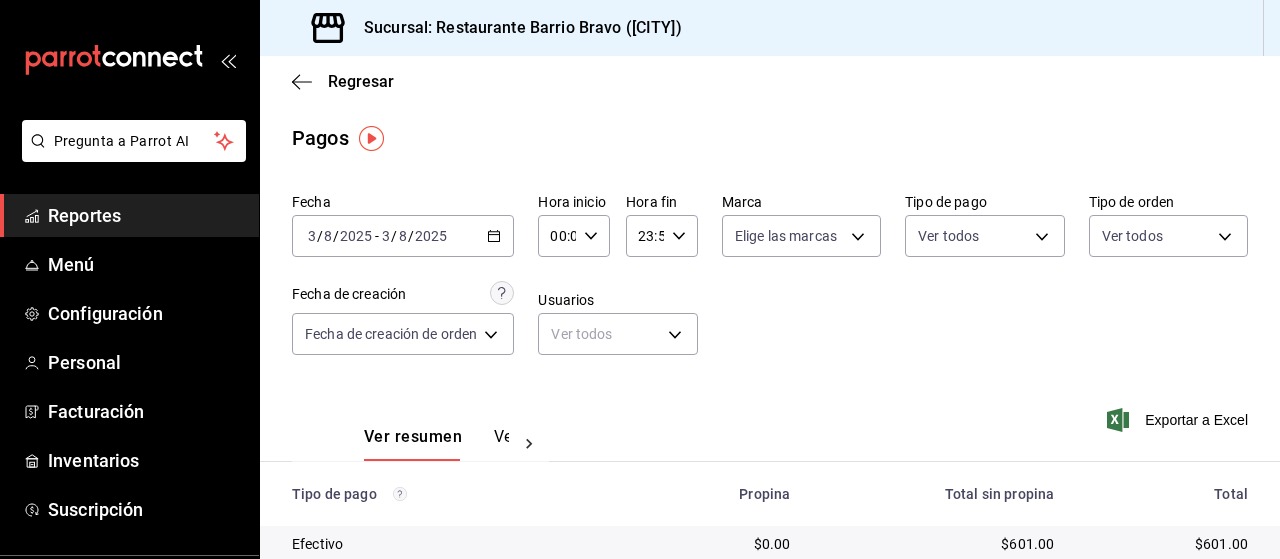 click 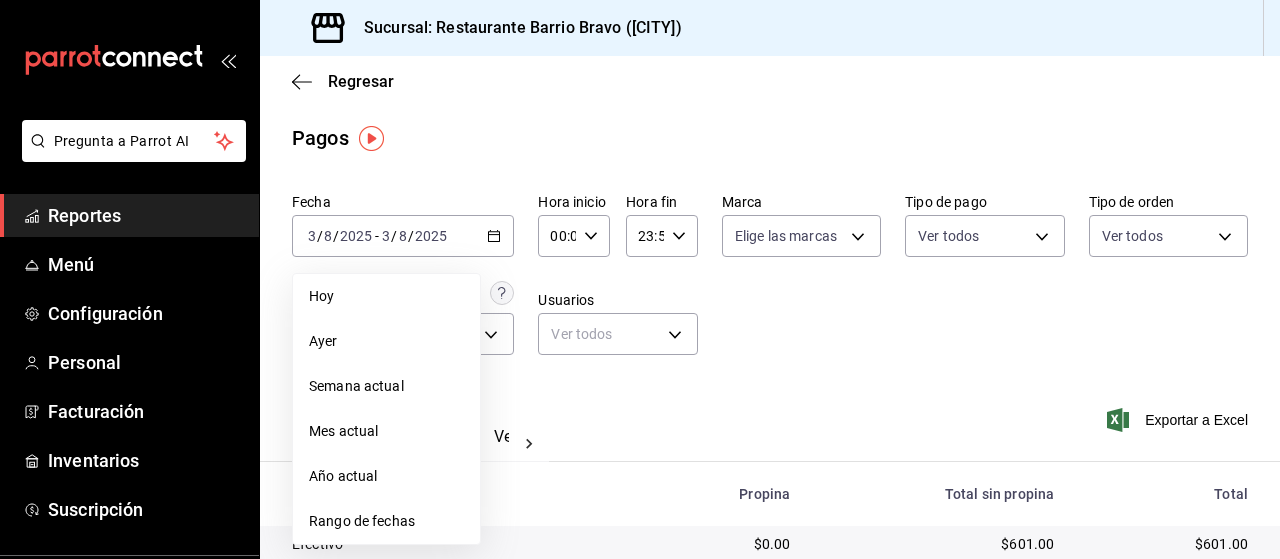 click on "Rango de fechas" at bounding box center [386, 521] 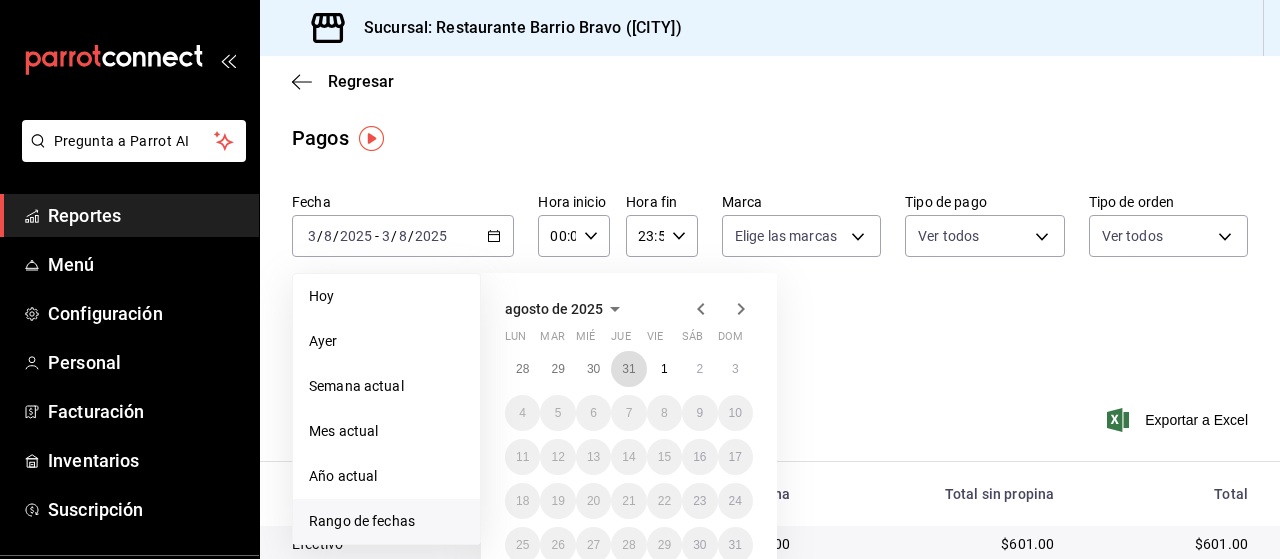 click on "31" at bounding box center (628, 369) 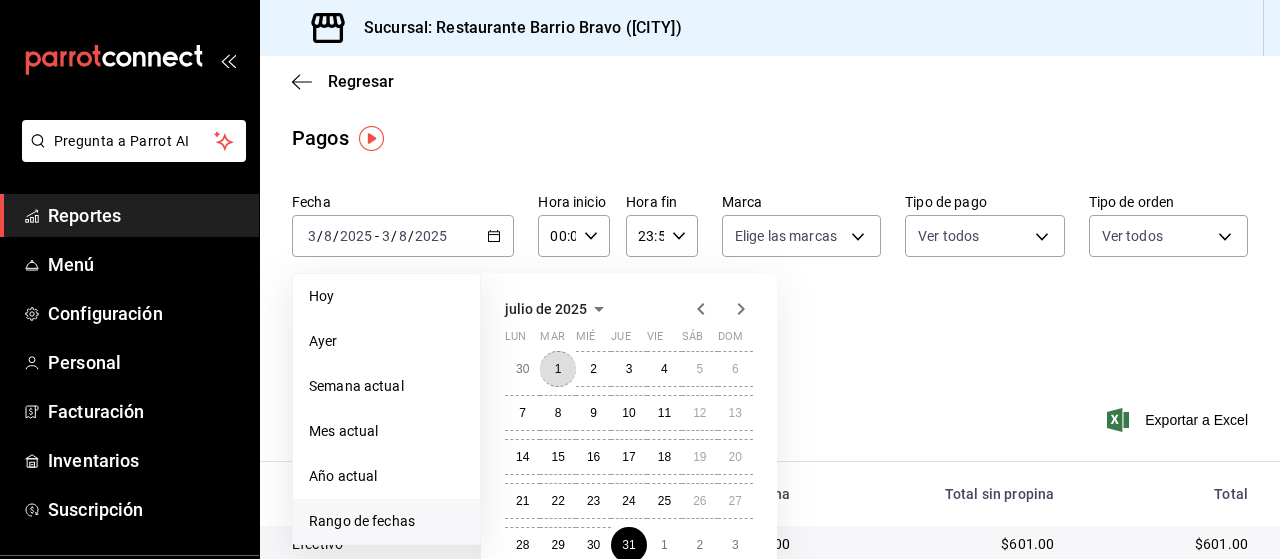 click on "1" at bounding box center [557, 369] 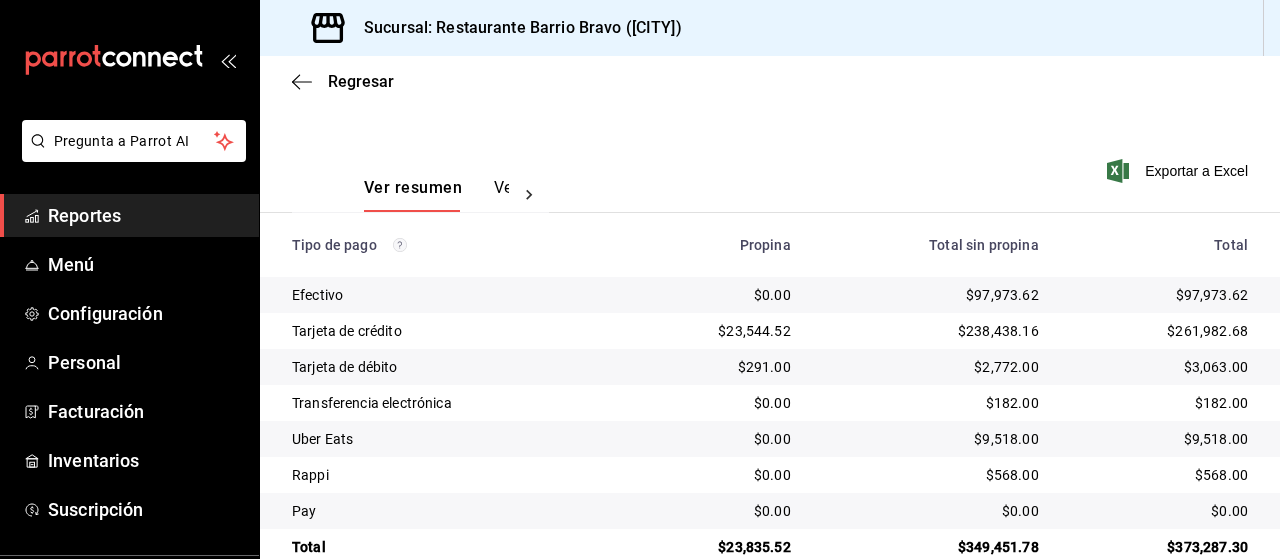 scroll, scrollTop: 267, scrollLeft: 0, axis: vertical 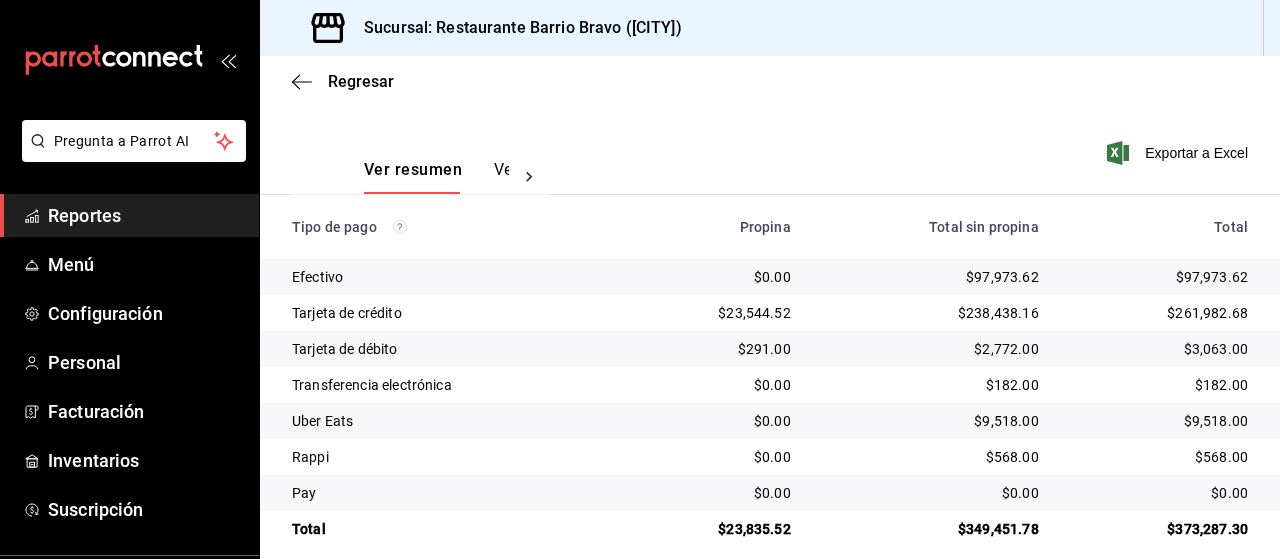 click on "Exportar a Excel" at bounding box center [1179, 153] 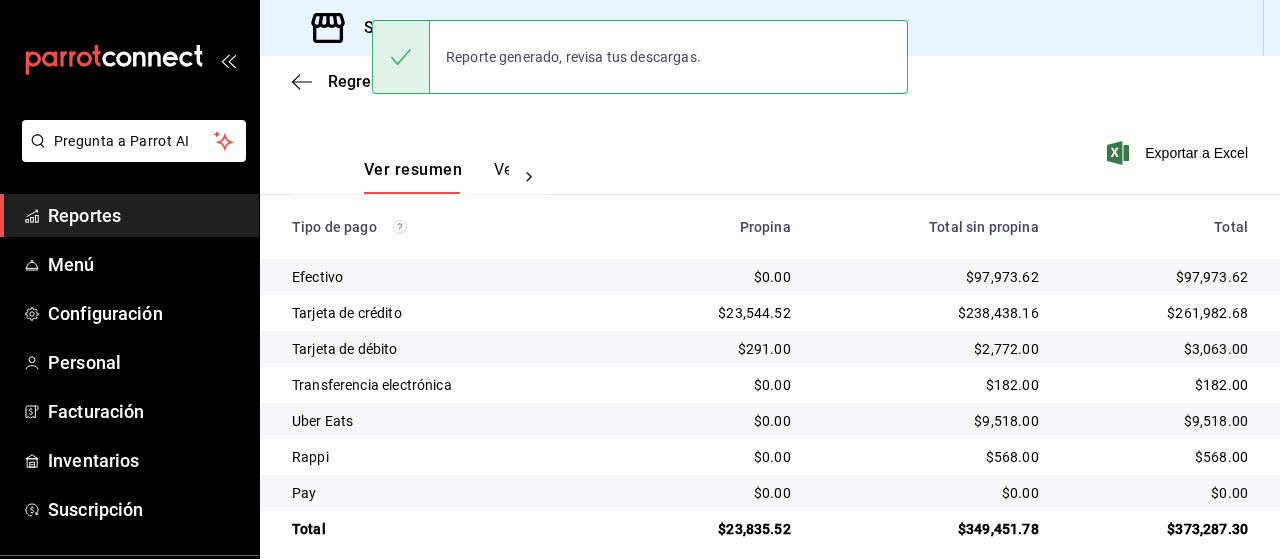 scroll, scrollTop: 0, scrollLeft: 0, axis: both 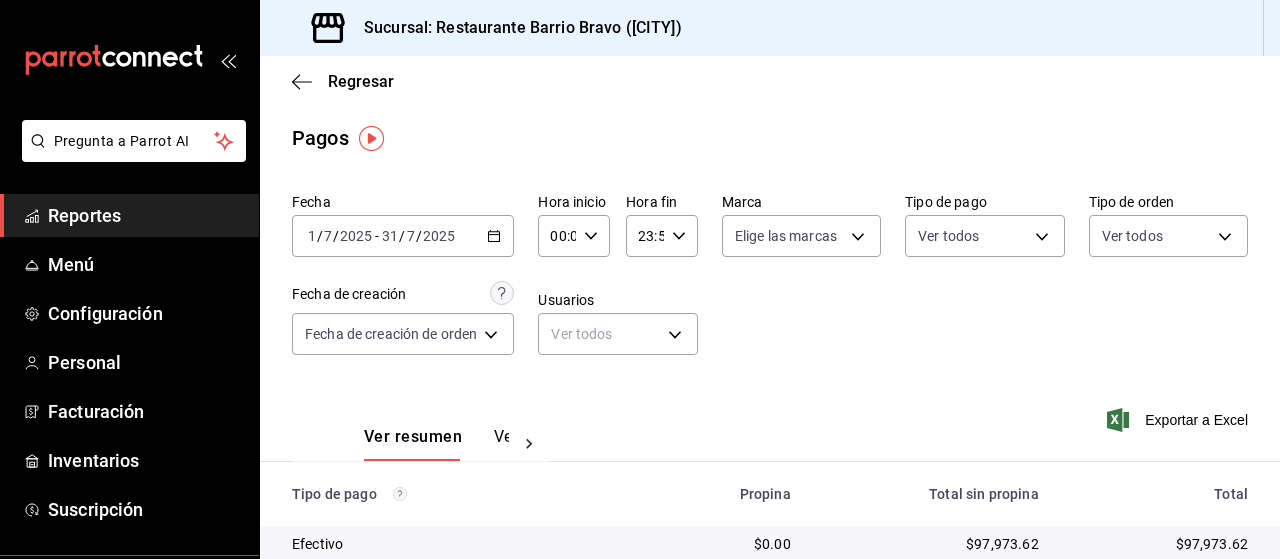 click on "2025-07-01 1 / 7 / 2025 - 2025-07-31 31 / 7 / 2025" at bounding box center (403, 236) 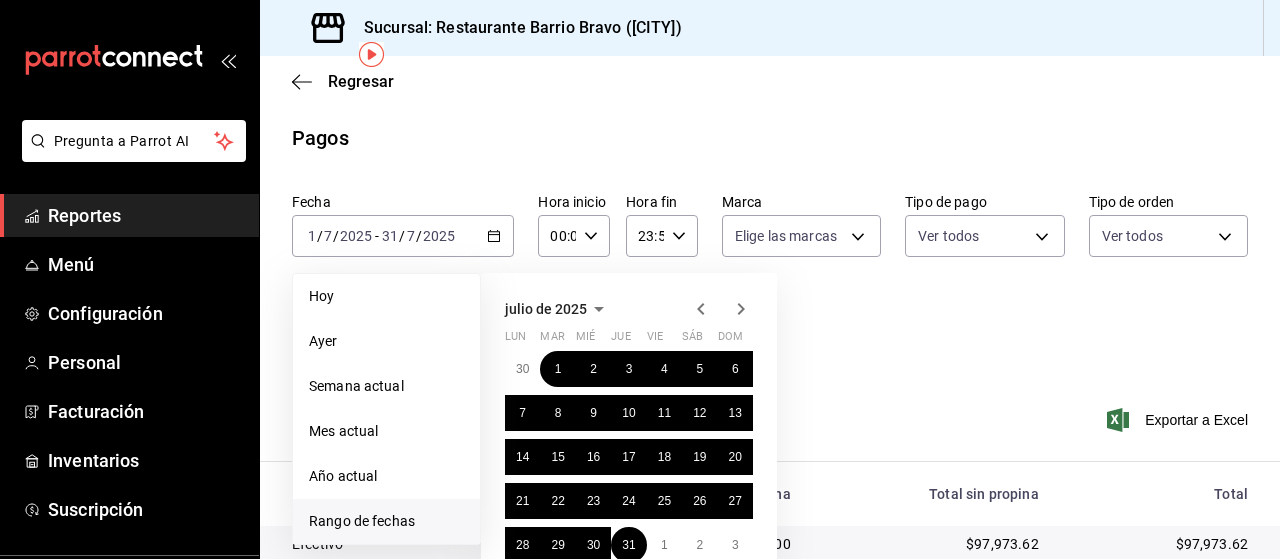 scroll, scrollTop: 87, scrollLeft: 0, axis: vertical 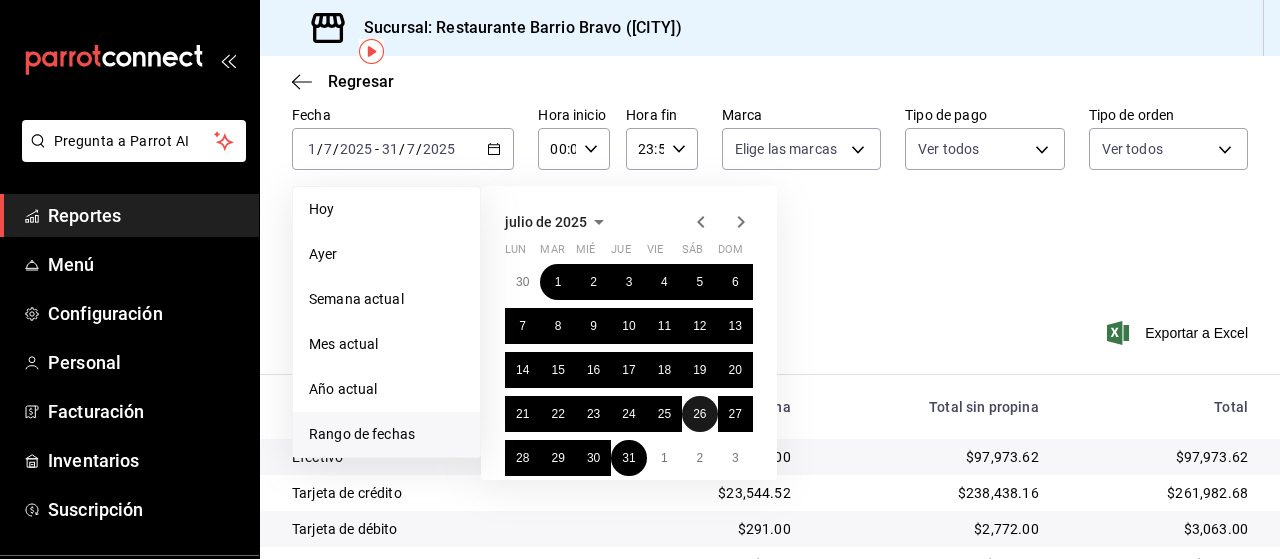 click on "26" at bounding box center (699, 414) 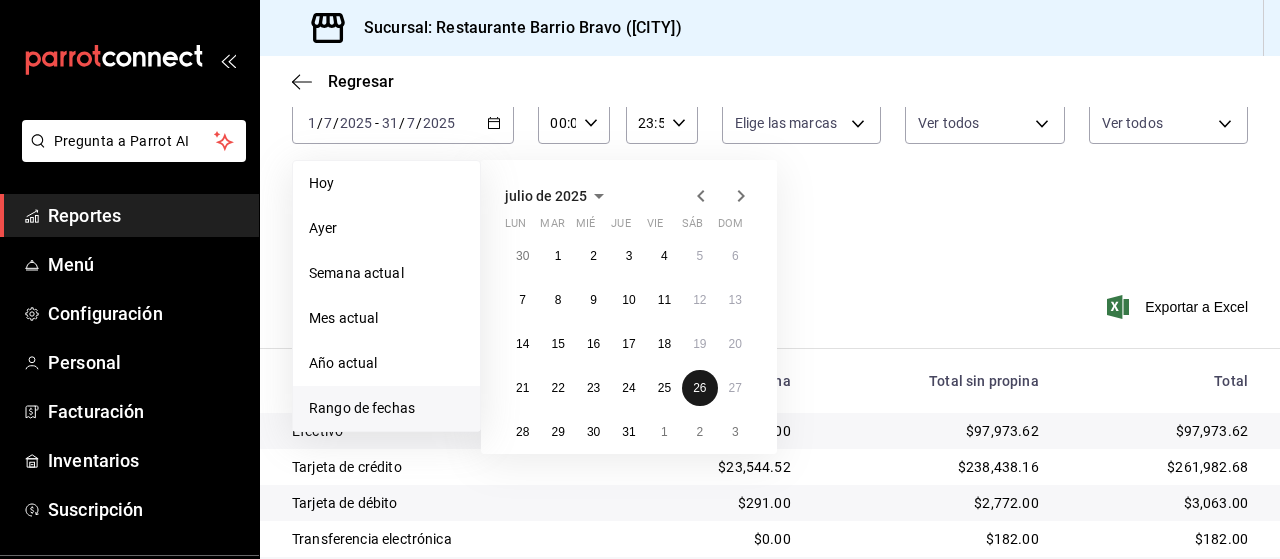 scroll, scrollTop: 115, scrollLeft: 0, axis: vertical 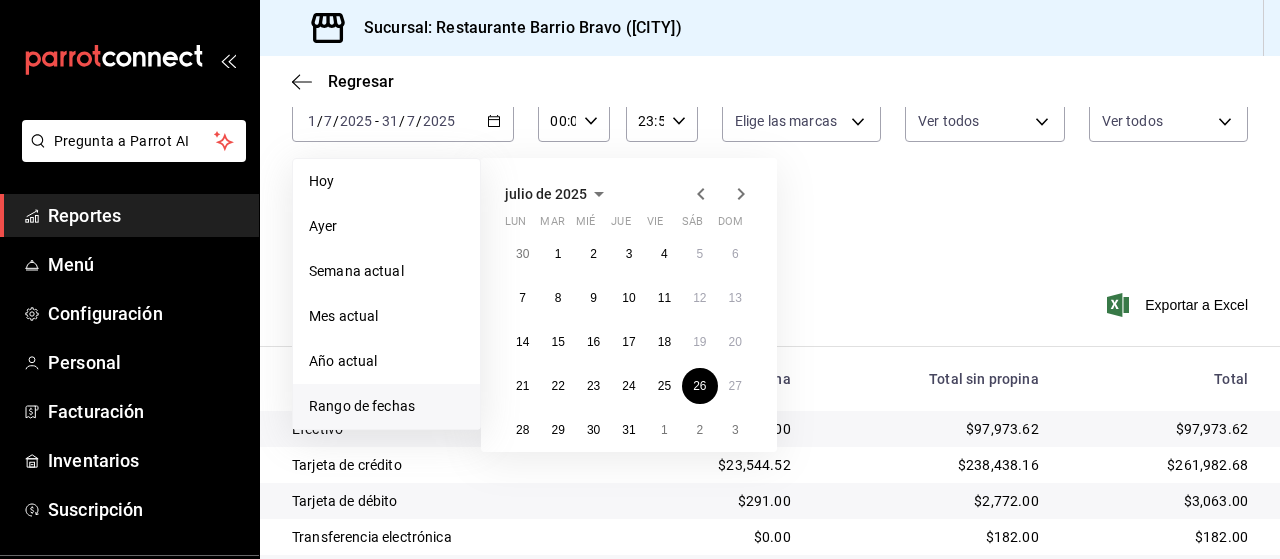 click on "julio de 2025 lun mar mié jue vie sáb dom 30 1 2 3 4 5 6 7 8 9 10 11 12 13 14 15 16 17 18 19 20 21 22 23 24 25 26 27 28 29 30 31 1 2 3" at bounding box center (629, 305) 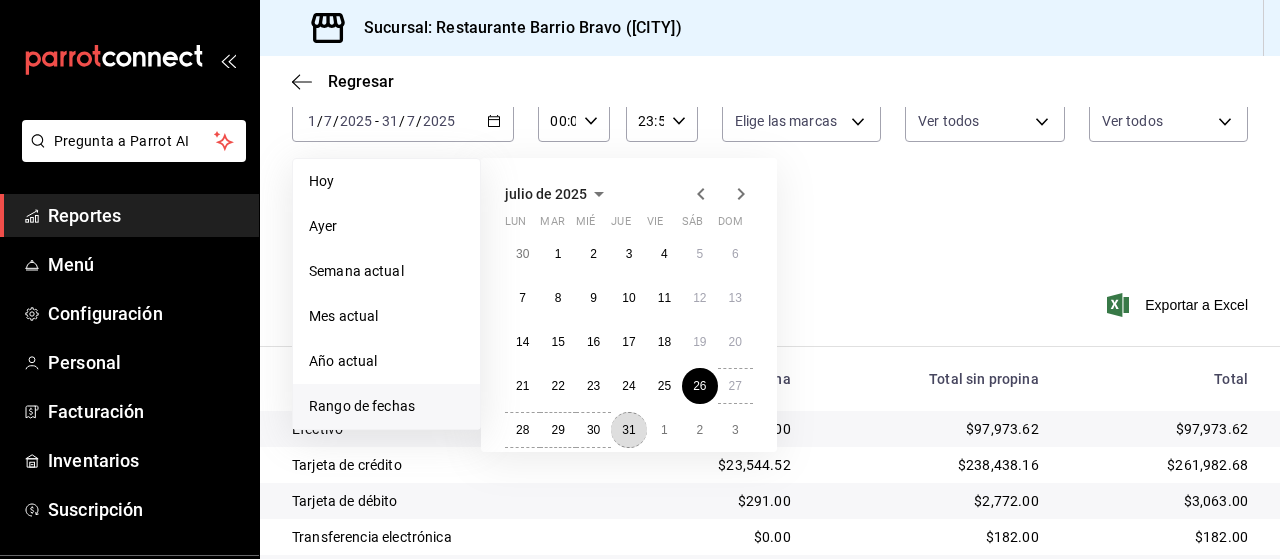 click on "31" at bounding box center (628, 430) 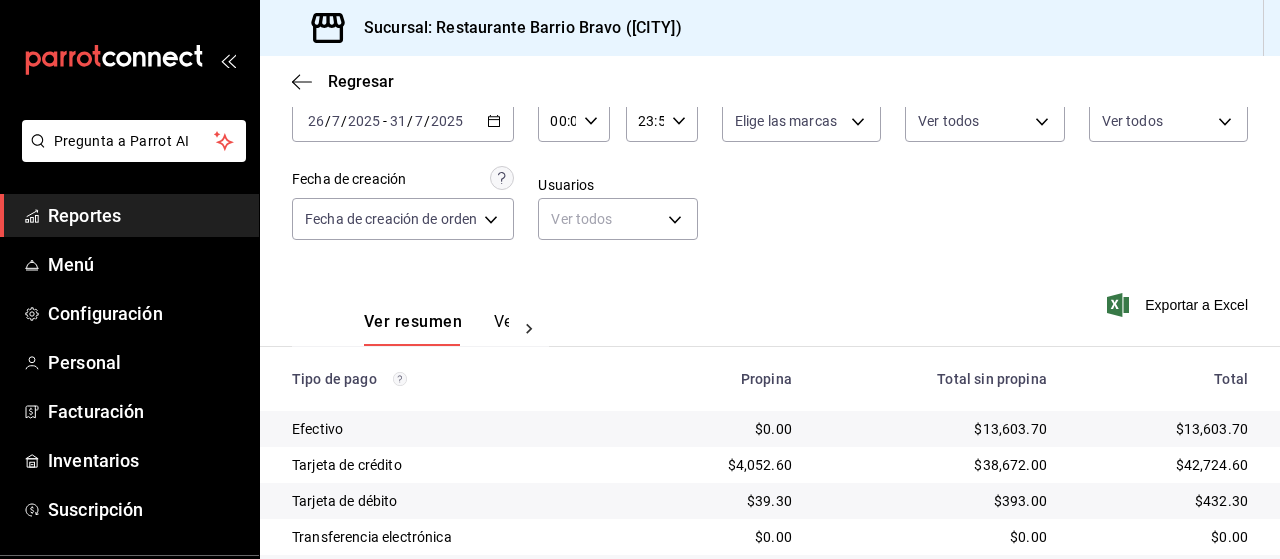 click on "Exportar a Excel" at bounding box center [1179, 305] 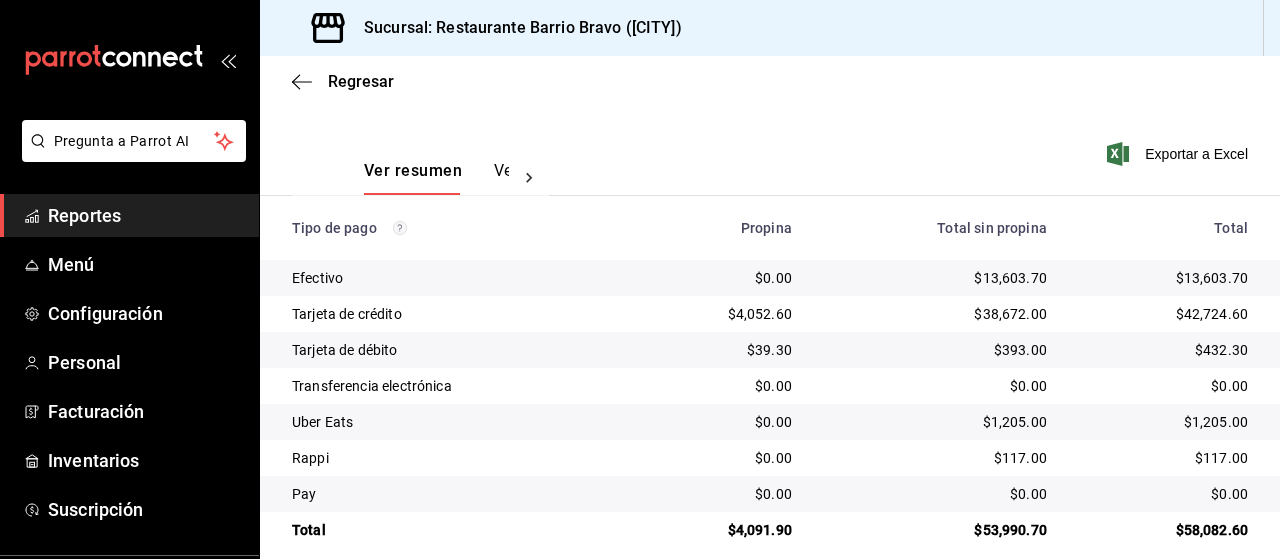 click on "Regresar" at bounding box center (361, 81) 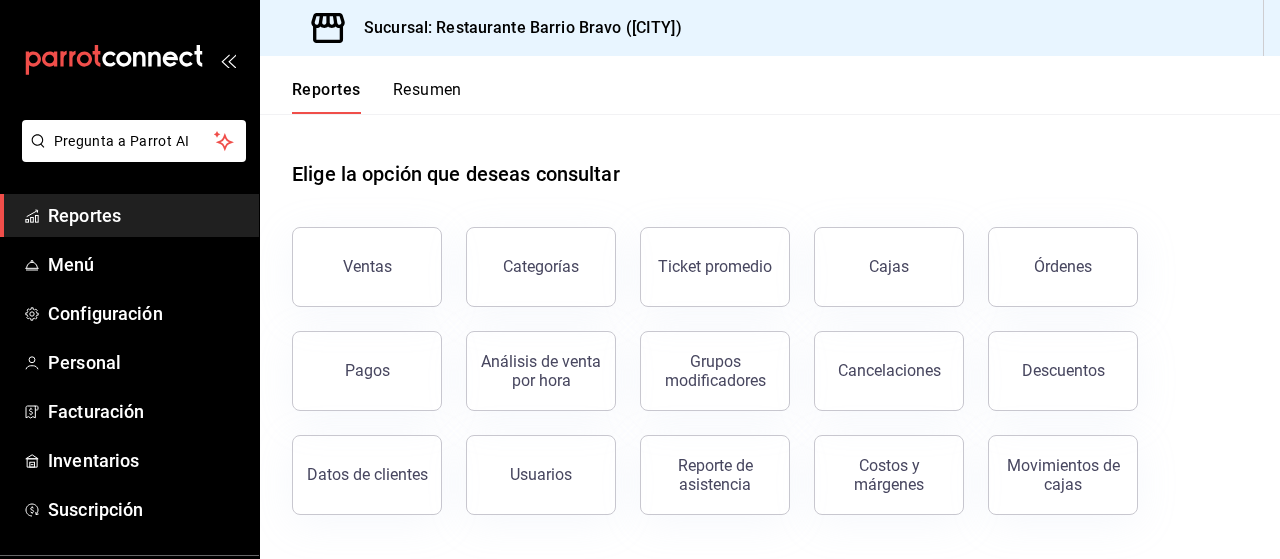 click on "Órdenes" at bounding box center [1063, 266] 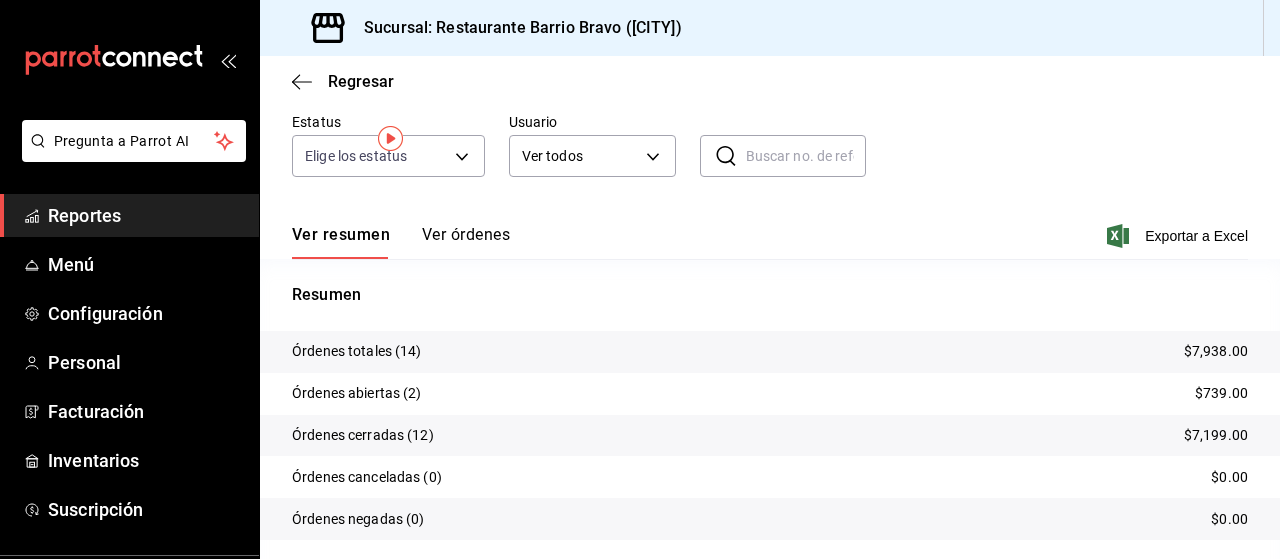 scroll, scrollTop: 0, scrollLeft: 0, axis: both 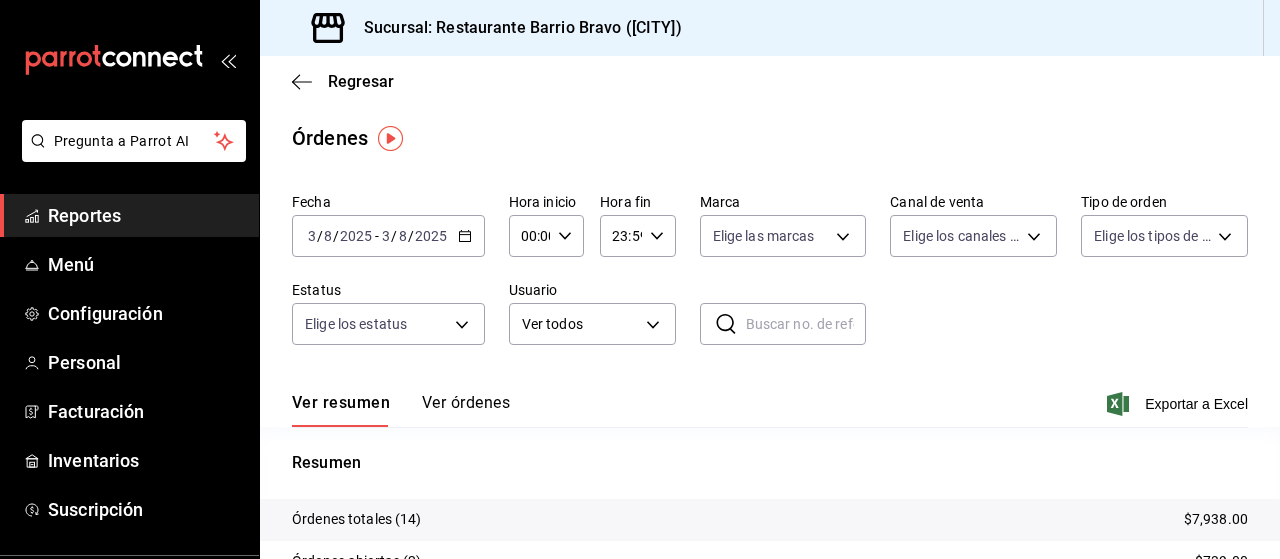 click on "2025-08-03 3 / 8 / 2025 - 2025-08-03 3 / 8 / 2025" at bounding box center (388, 236) 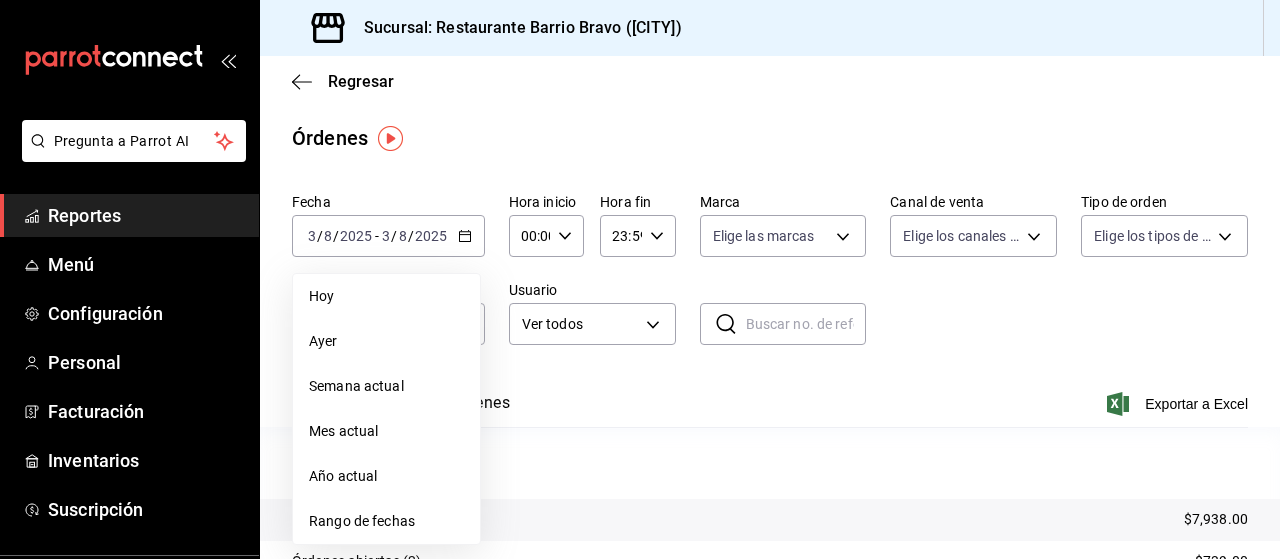 click on "Rango de fechas" at bounding box center (386, 521) 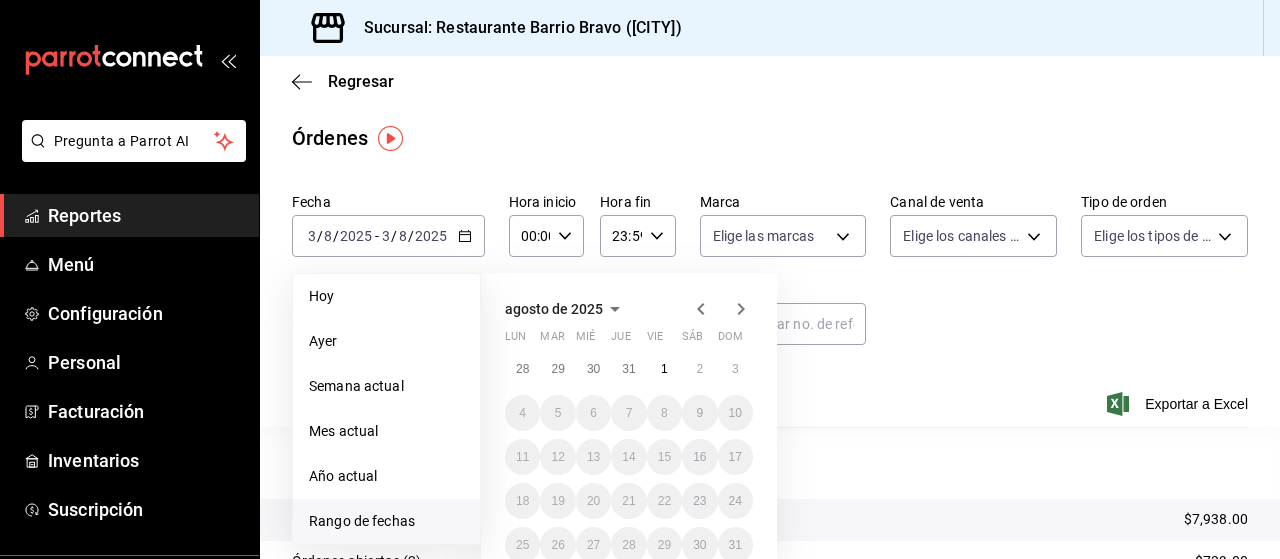 click on "28 29 30 31 1 2 3 4 5 6 7 8 9 10 11 12 13 14 15 16 17 18 19 20 21 22 23 24 25 26 27 28 29 30 31" at bounding box center [629, 457] 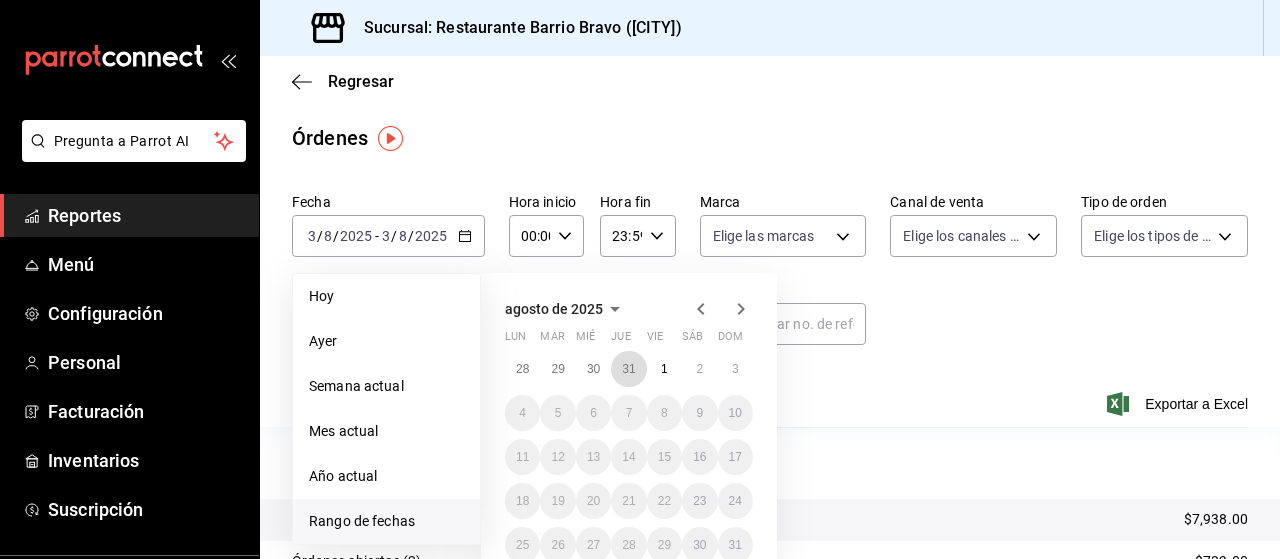 click on "31" at bounding box center [628, 369] 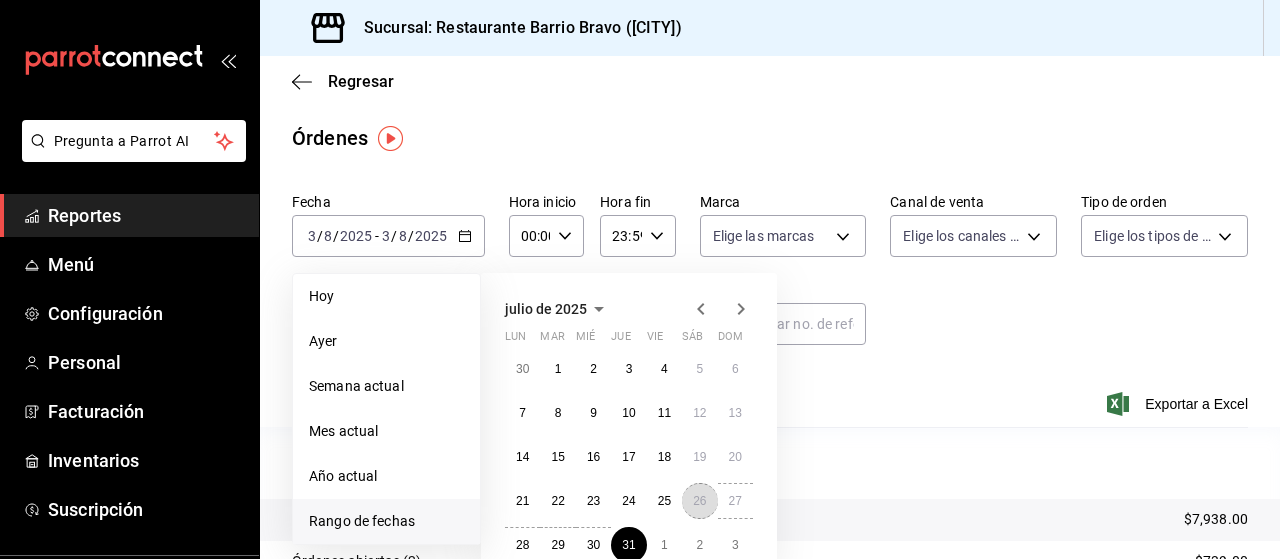click on "26" at bounding box center [699, 501] 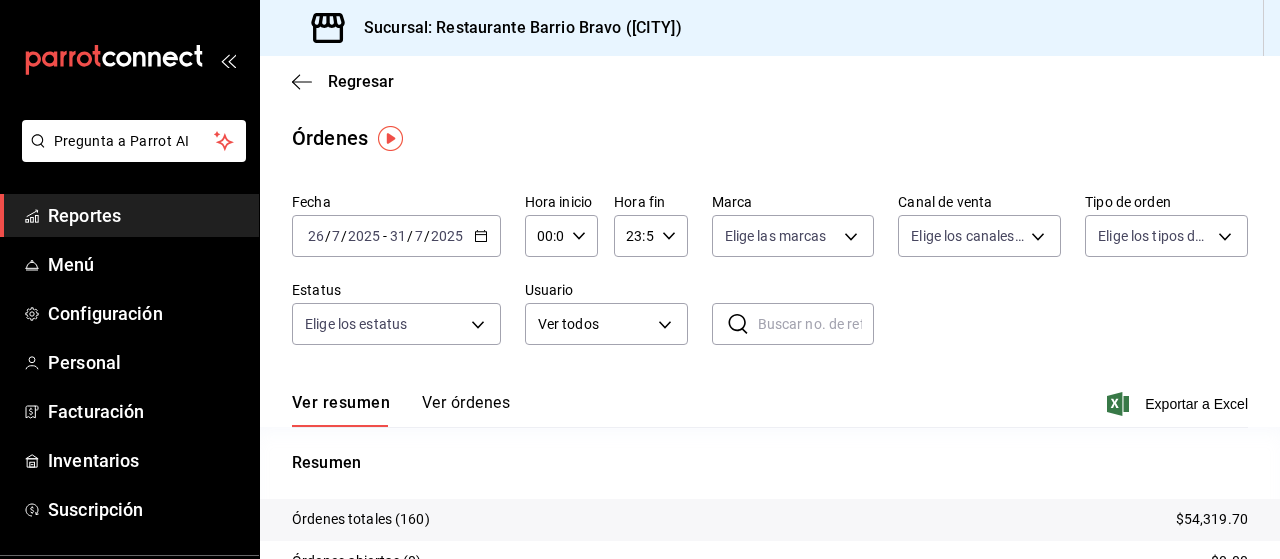 click on "Exportar a Excel" at bounding box center (1179, 404) 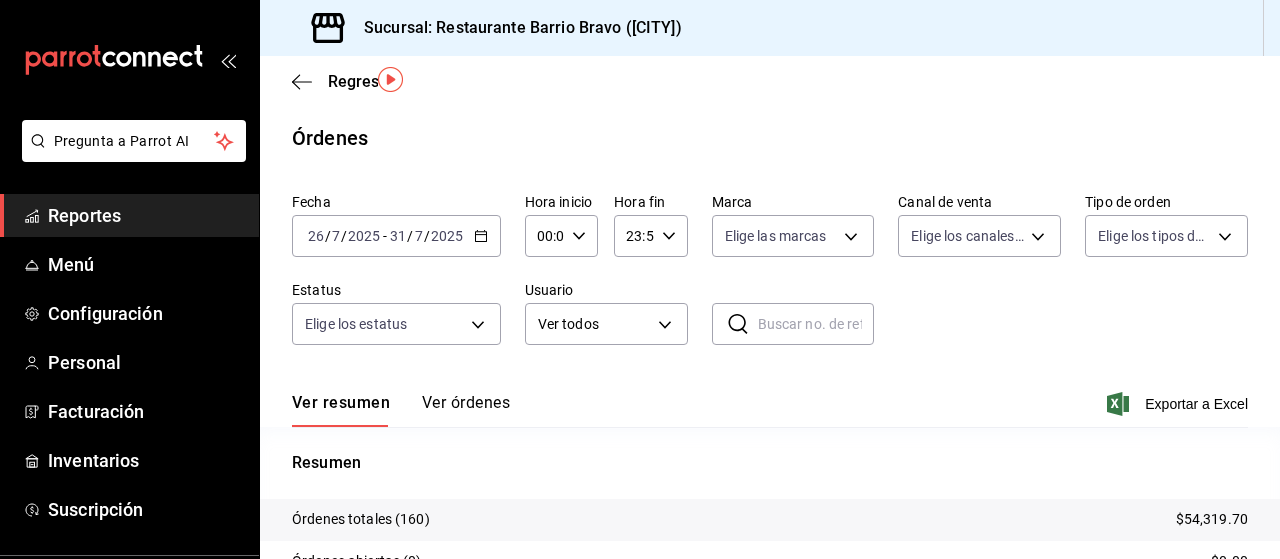 scroll, scrollTop: 0, scrollLeft: 0, axis: both 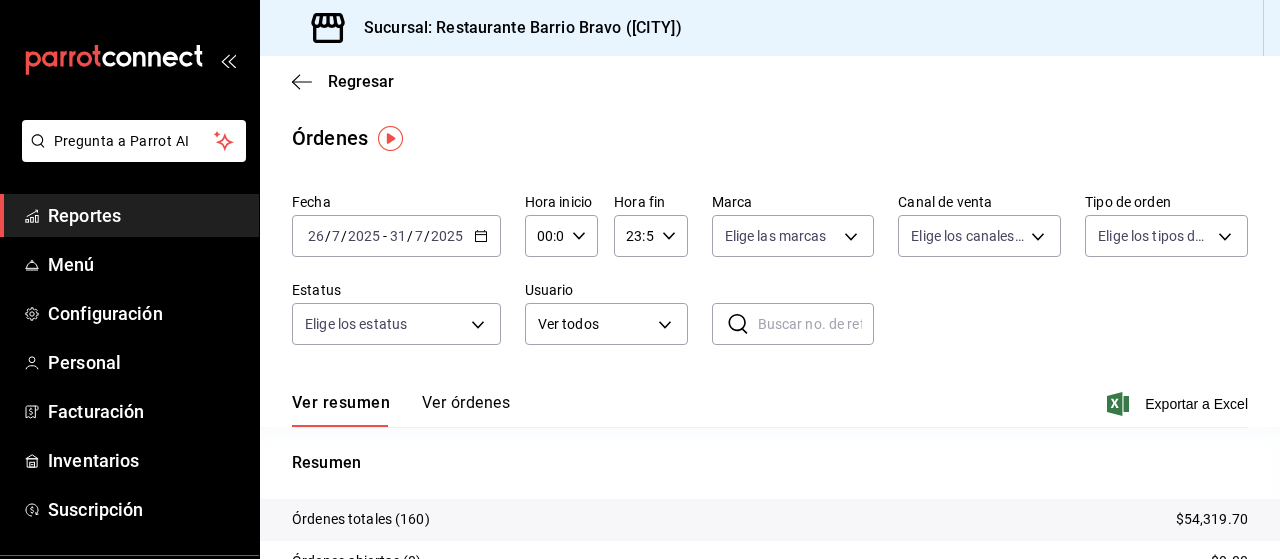 click 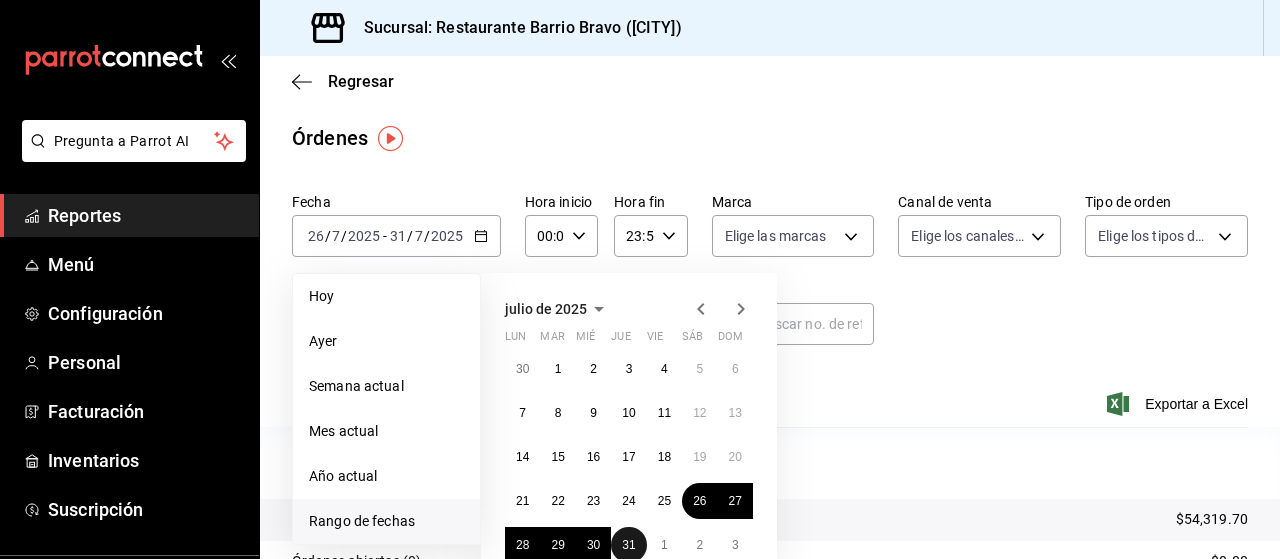 click on "31" at bounding box center (628, 545) 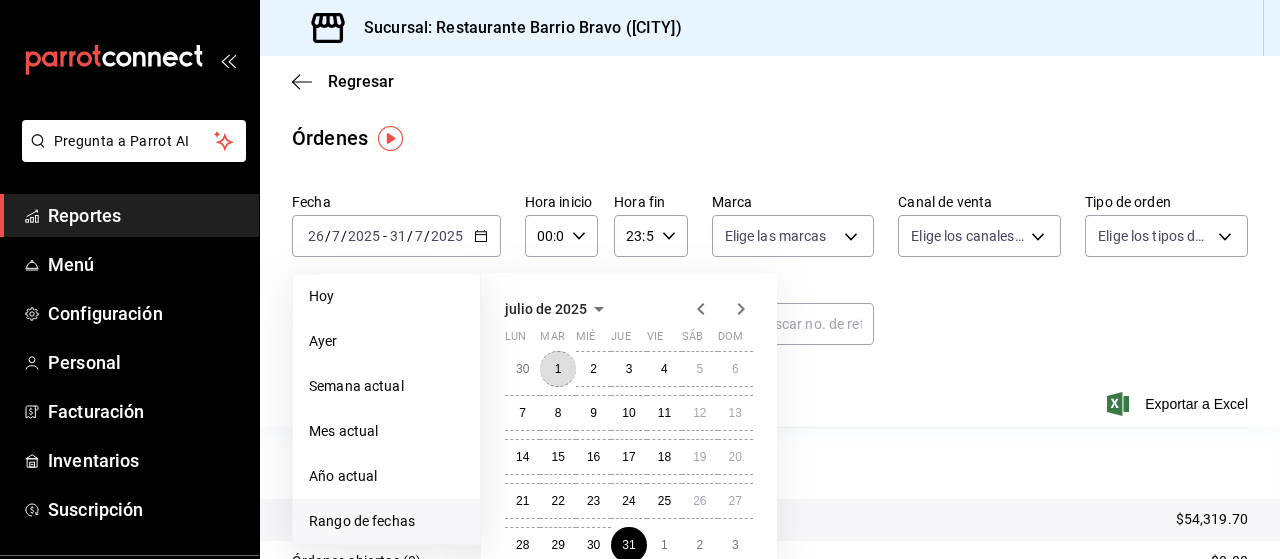click on "1" at bounding box center [558, 369] 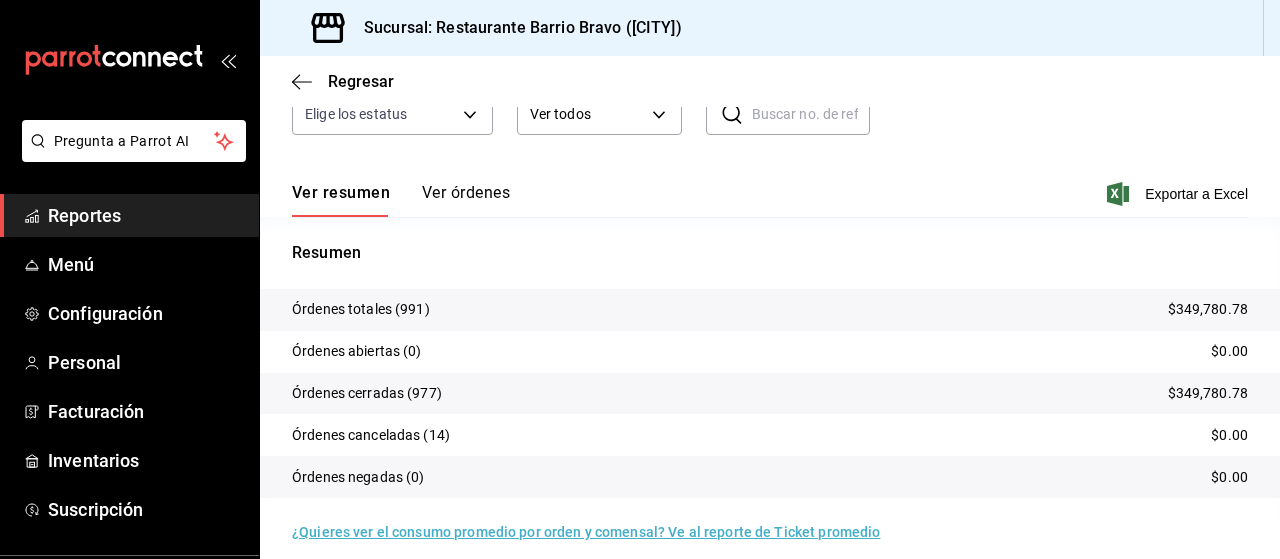 scroll, scrollTop: 226, scrollLeft: 0, axis: vertical 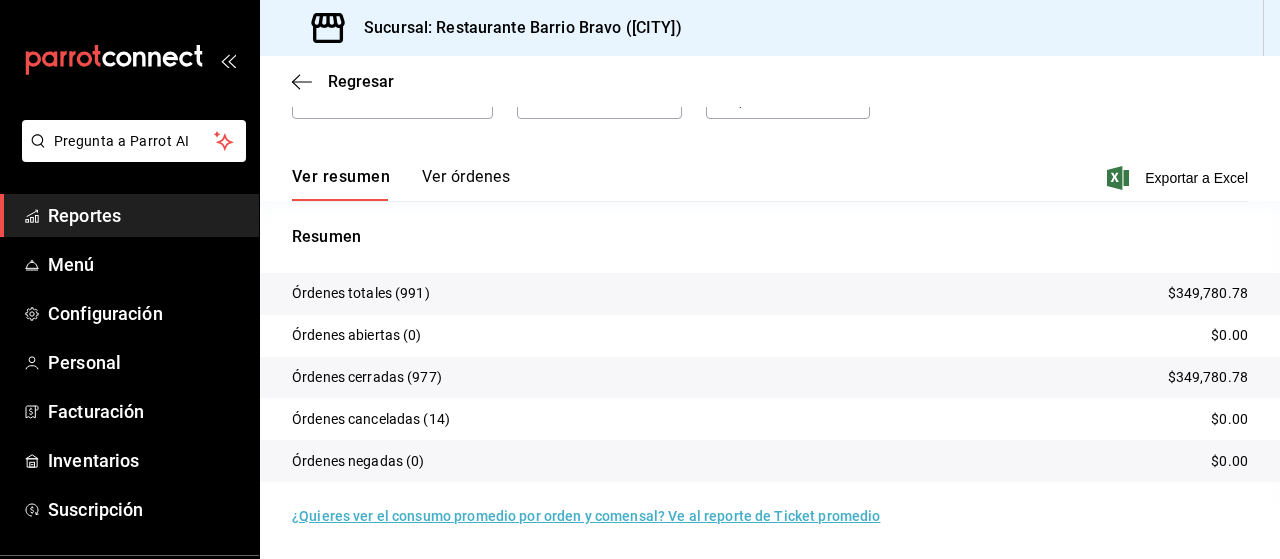 click on "Regresar" at bounding box center [361, 81] 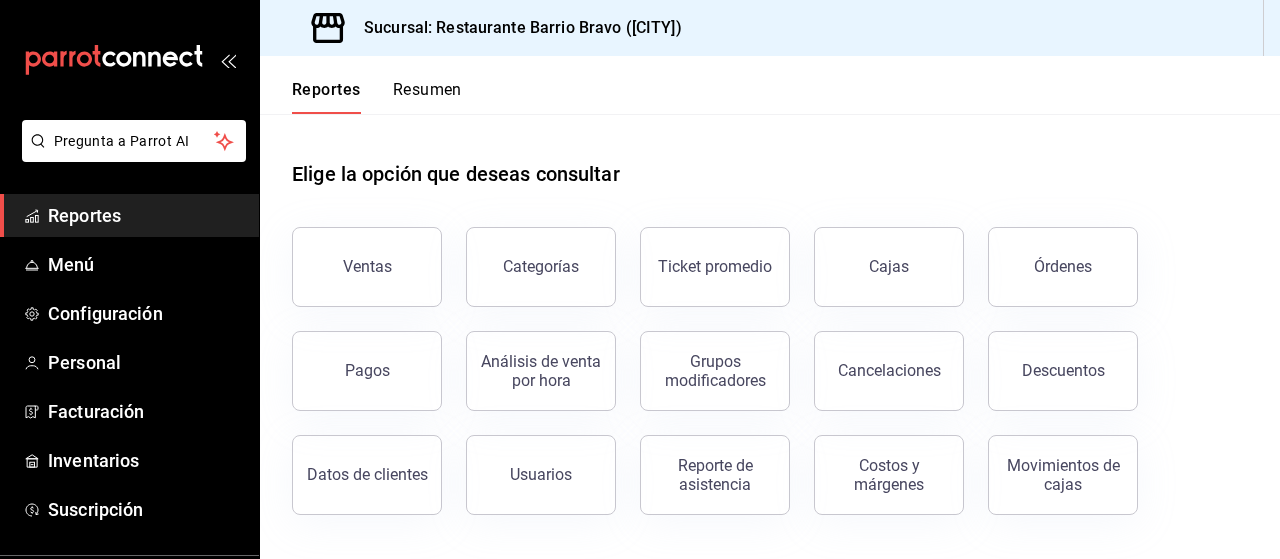 click on "Pagos" at bounding box center [367, 371] 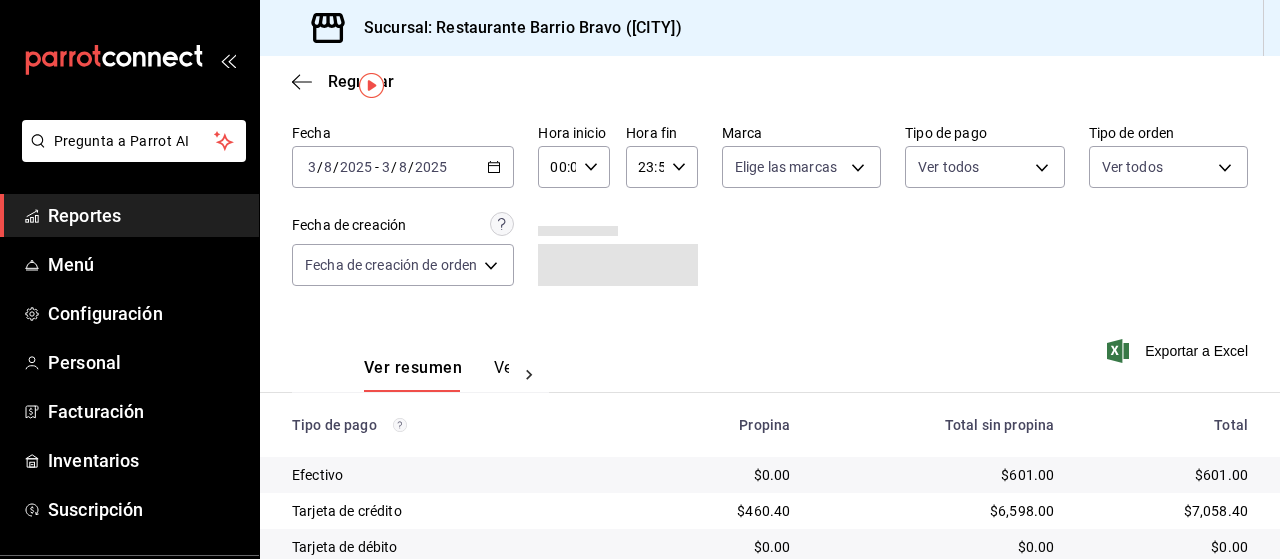 scroll, scrollTop: 70, scrollLeft: 0, axis: vertical 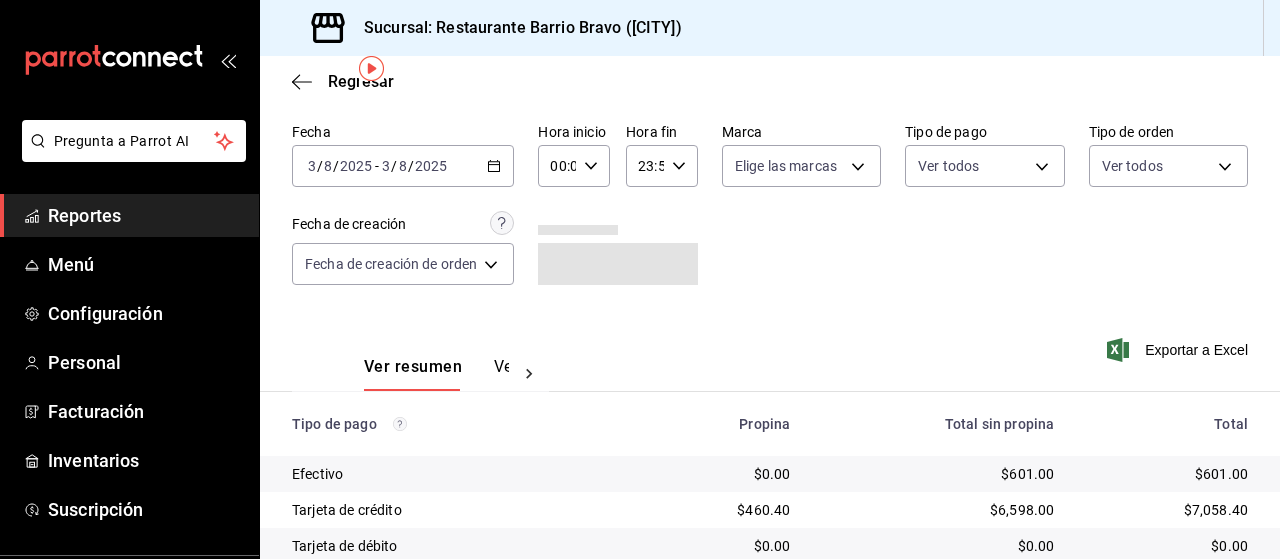 click 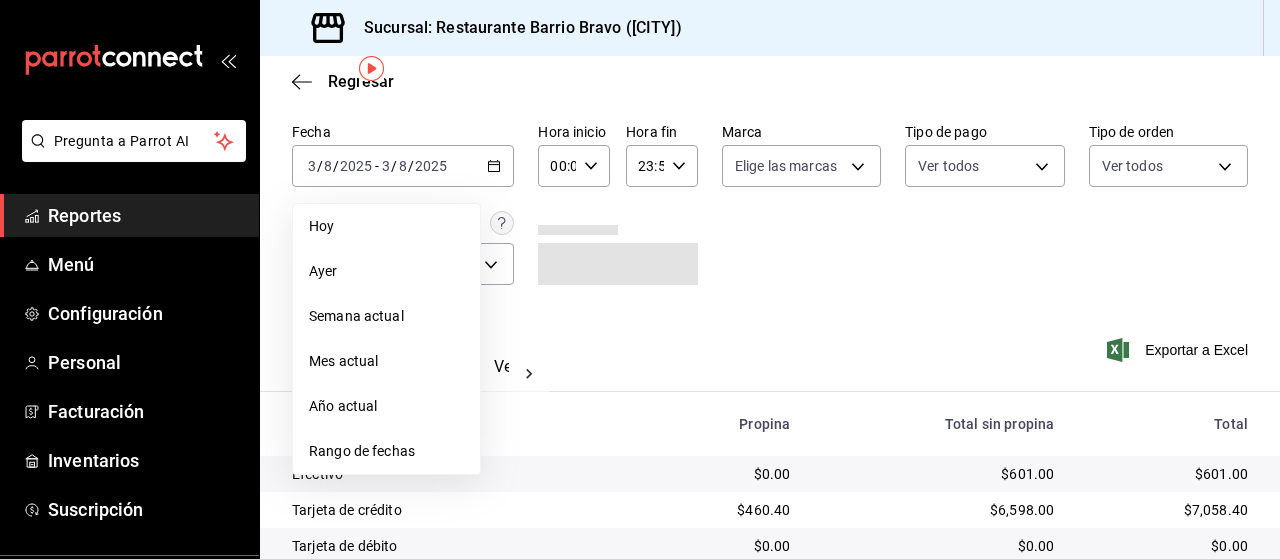 click on "Rango de fechas" at bounding box center (386, 451) 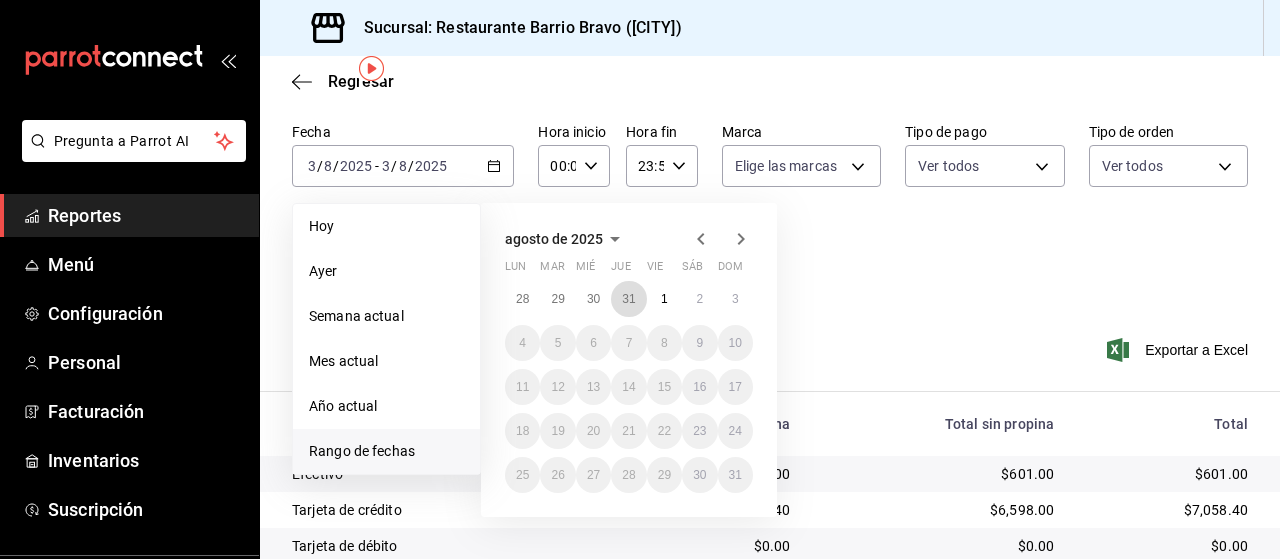 click on "31" at bounding box center (628, 299) 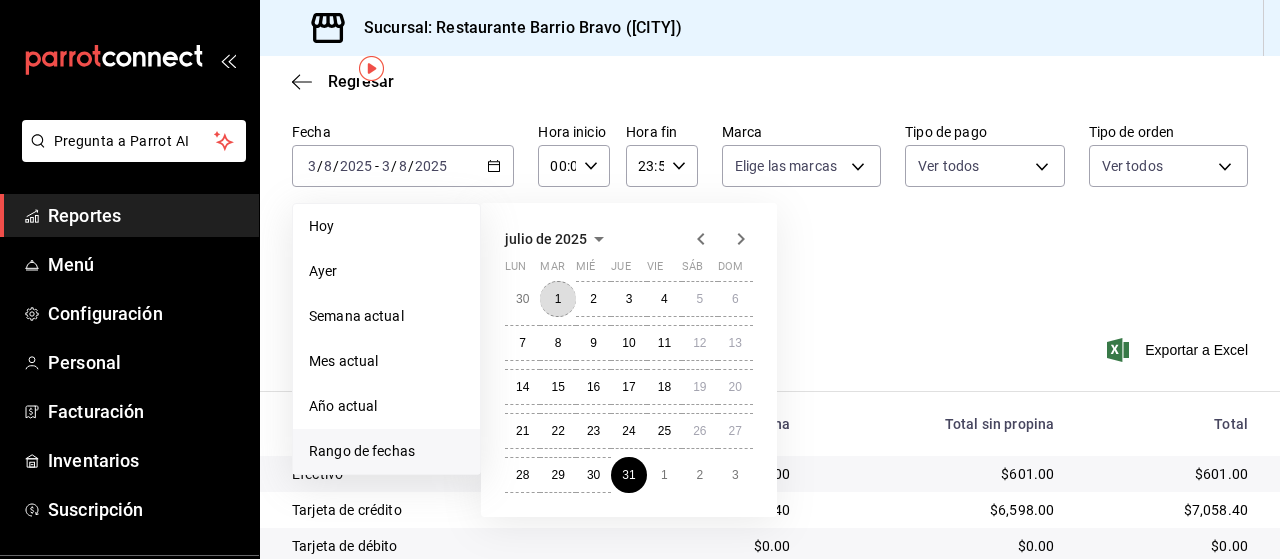 click on "1" at bounding box center (558, 299) 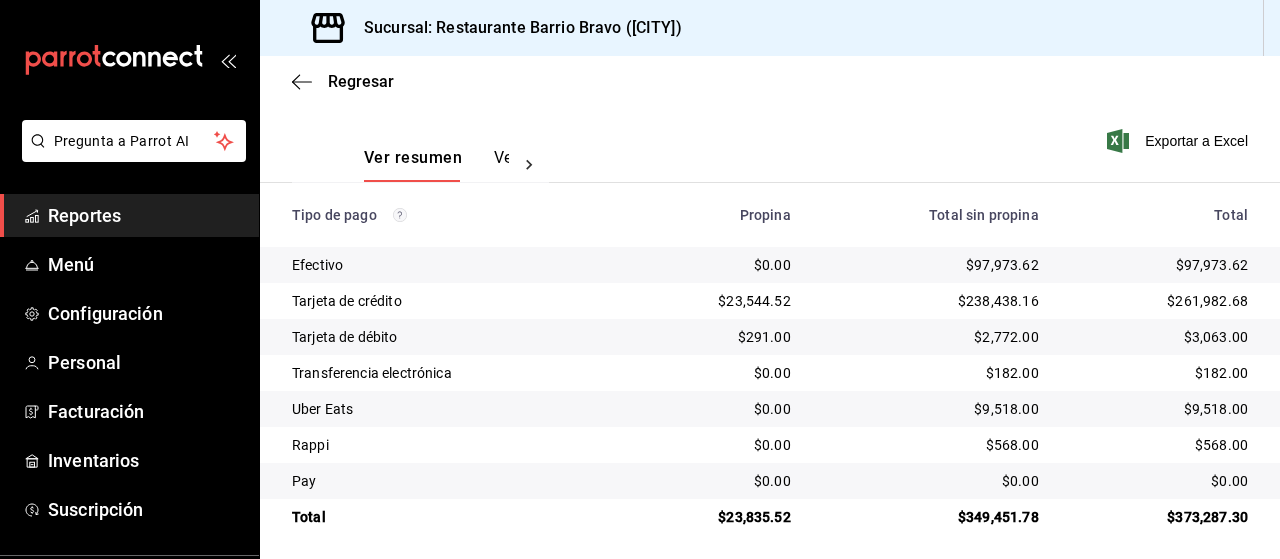 scroll, scrollTop: 287, scrollLeft: 0, axis: vertical 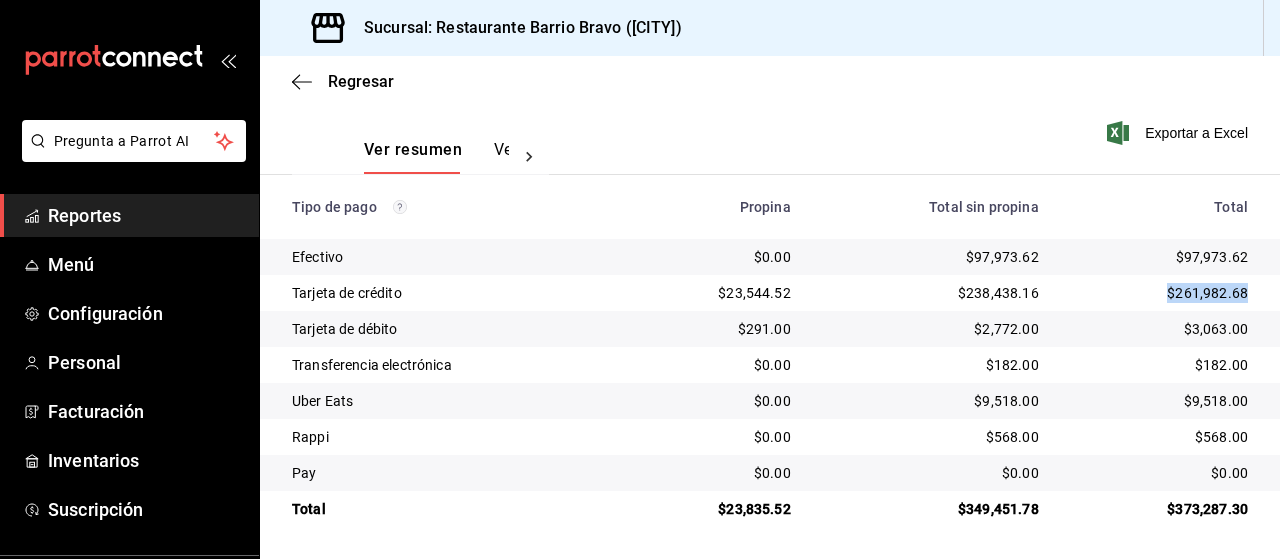 drag, startPoint x: 1156, startPoint y: 291, endPoint x: 1232, endPoint y: 298, distance: 76.321686 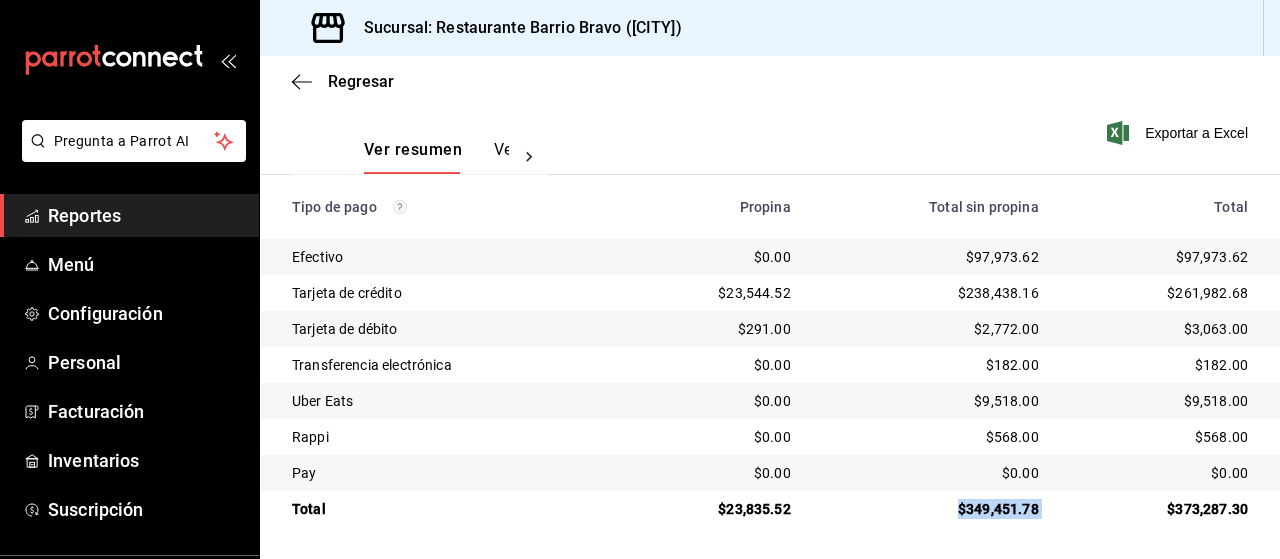 drag, startPoint x: 942, startPoint y: 511, endPoint x: 1062, endPoint y: 499, distance: 120.59851 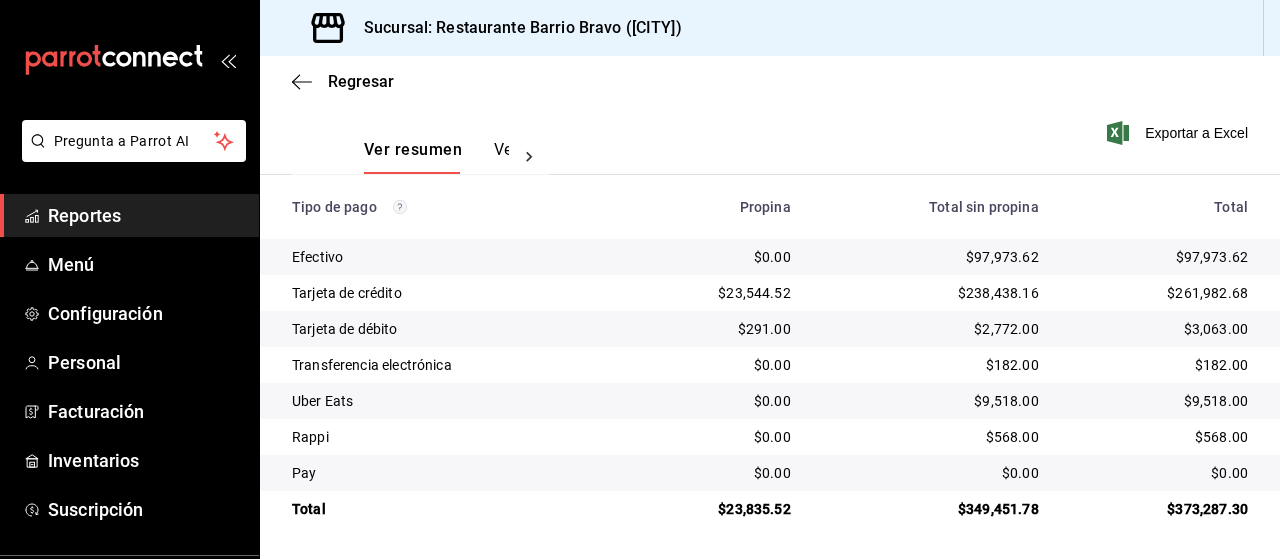 scroll, scrollTop: 0, scrollLeft: 0, axis: both 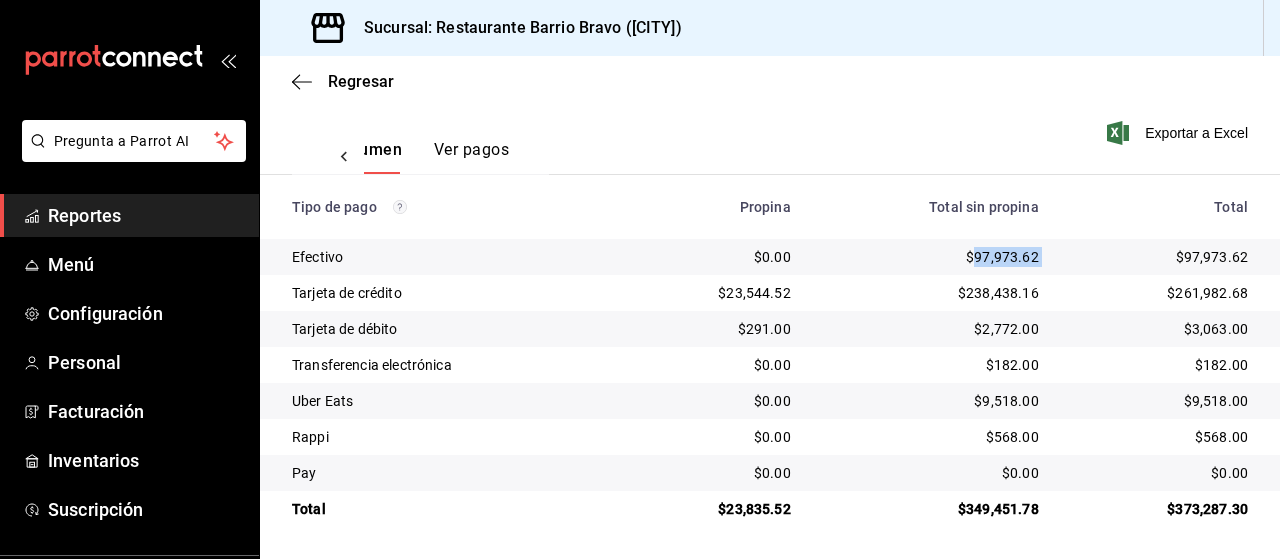 drag, startPoint x: 961, startPoint y: 248, endPoint x: 1044, endPoint y: 264, distance: 84.5281 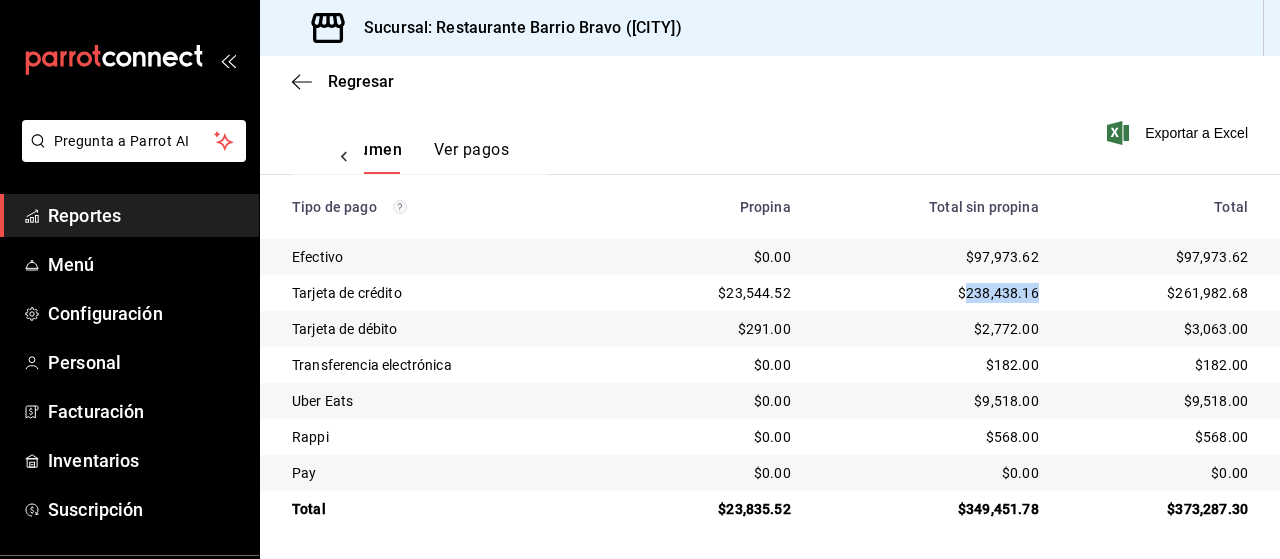 drag, startPoint x: 952, startPoint y: 293, endPoint x: 1030, endPoint y: 301, distance: 78.40918 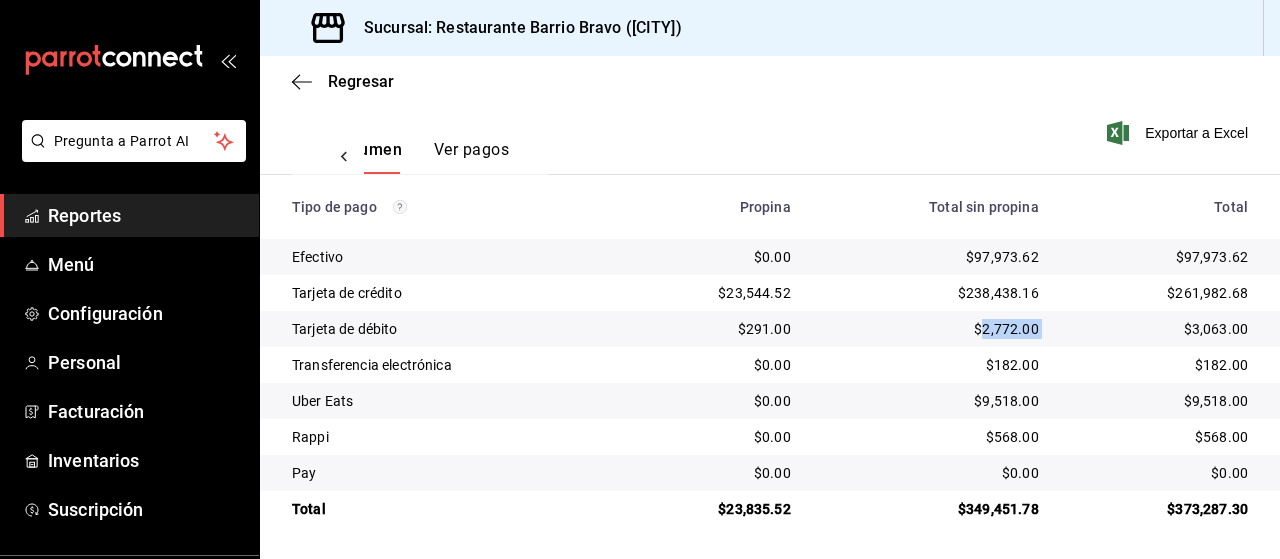 drag, startPoint x: 972, startPoint y: 331, endPoint x: 1047, endPoint y: 333, distance: 75.026665 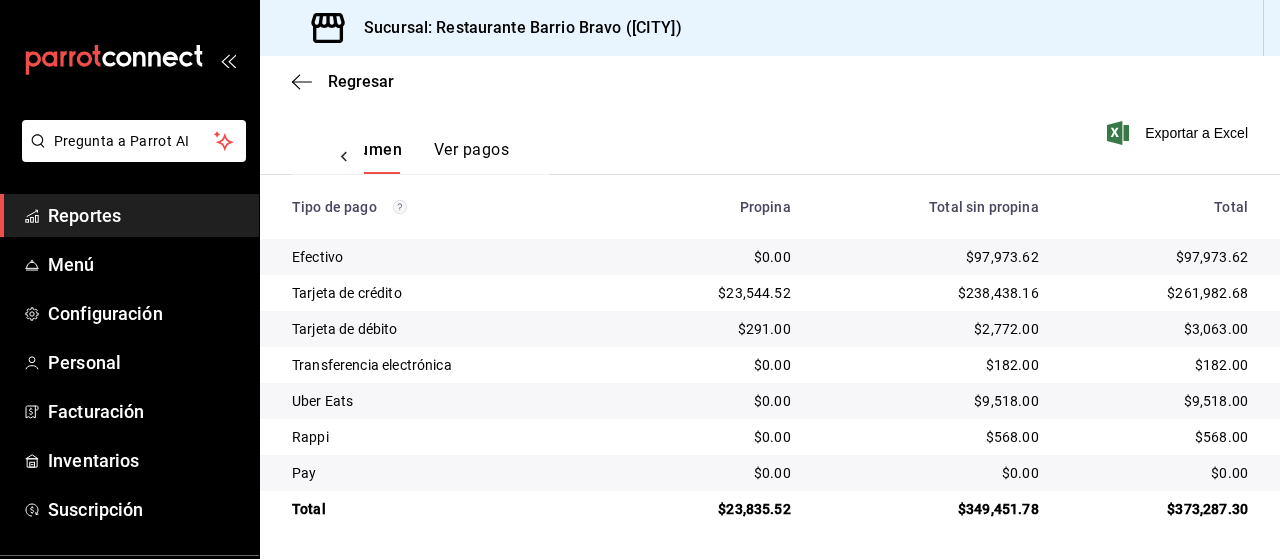 click on "$97,973.62" at bounding box center (931, 257) 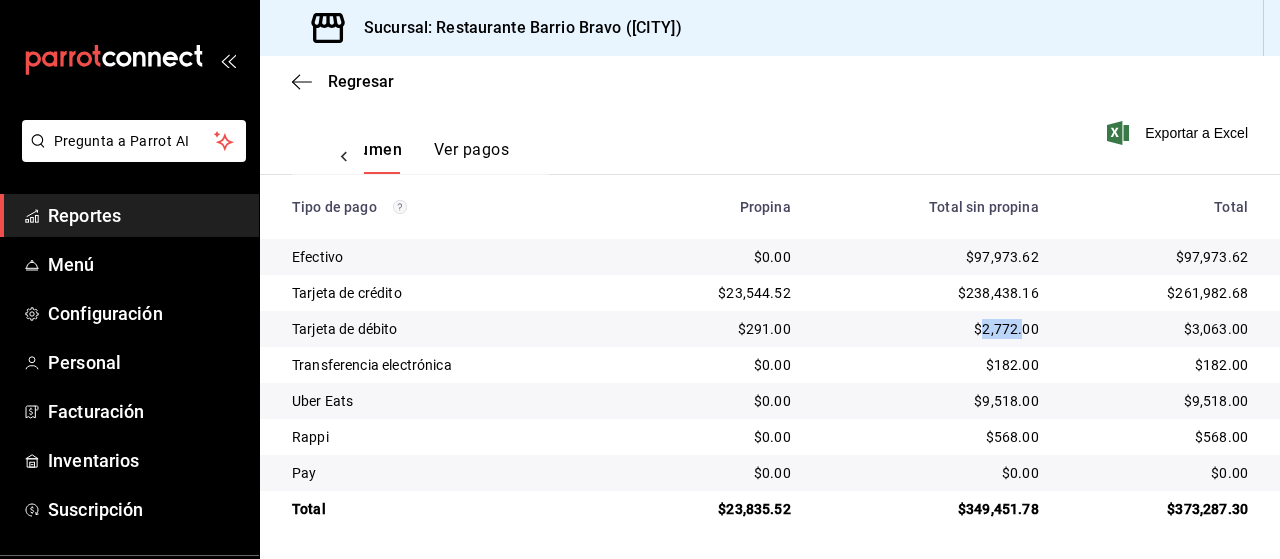 drag, startPoint x: 971, startPoint y: 328, endPoint x: 1009, endPoint y: 328, distance: 38 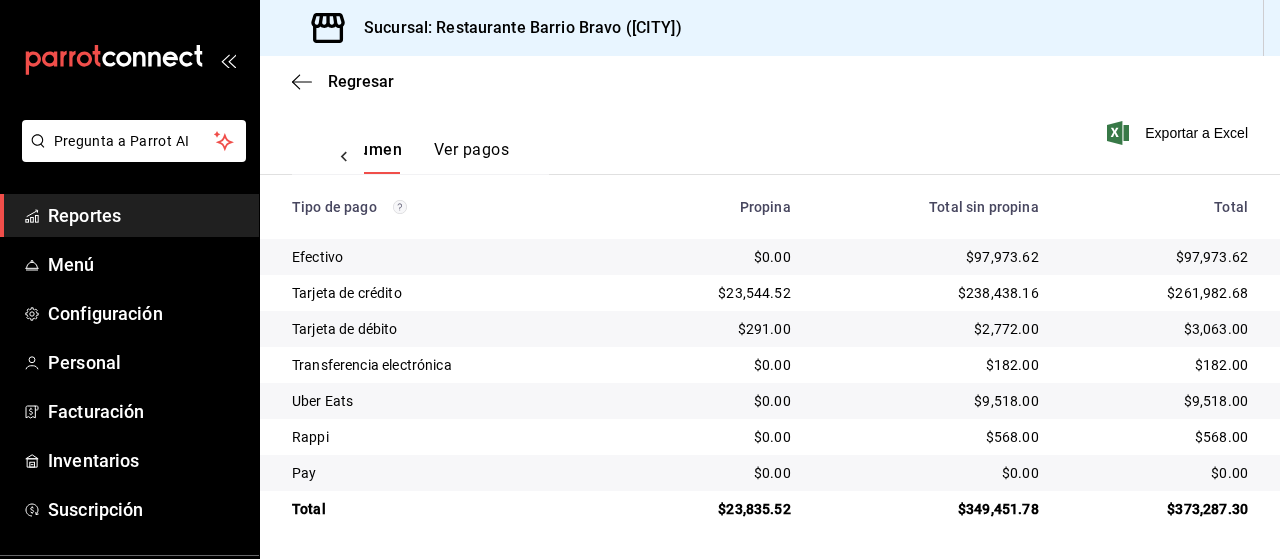 click on "$182.00" at bounding box center [931, 365] 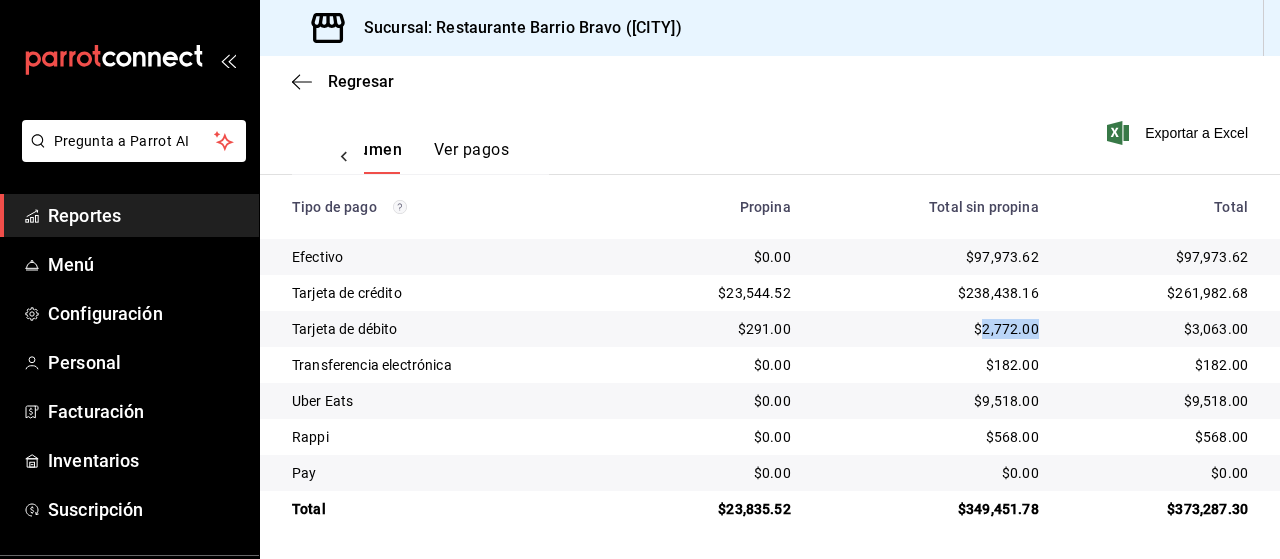 drag, startPoint x: 968, startPoint y: 327, endPoint x: 1031, endPoint y: 321, distance: 63.28507 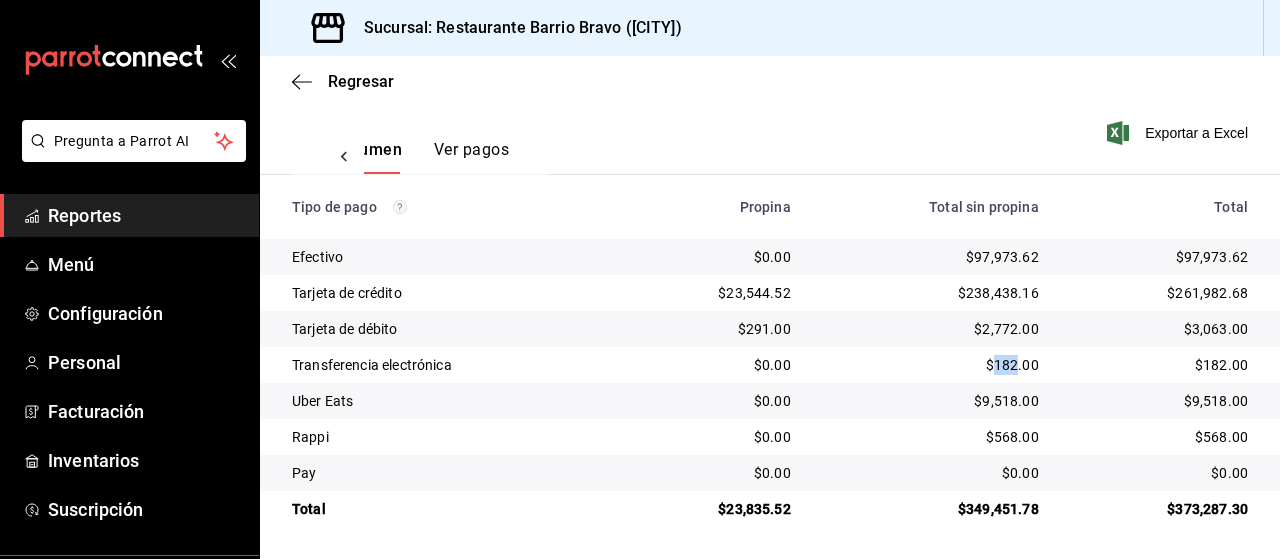 drag, startPoint x: 980, startPoint y: 363, endPoint x: 1006, endPoint y: 365, distance: 26.076809 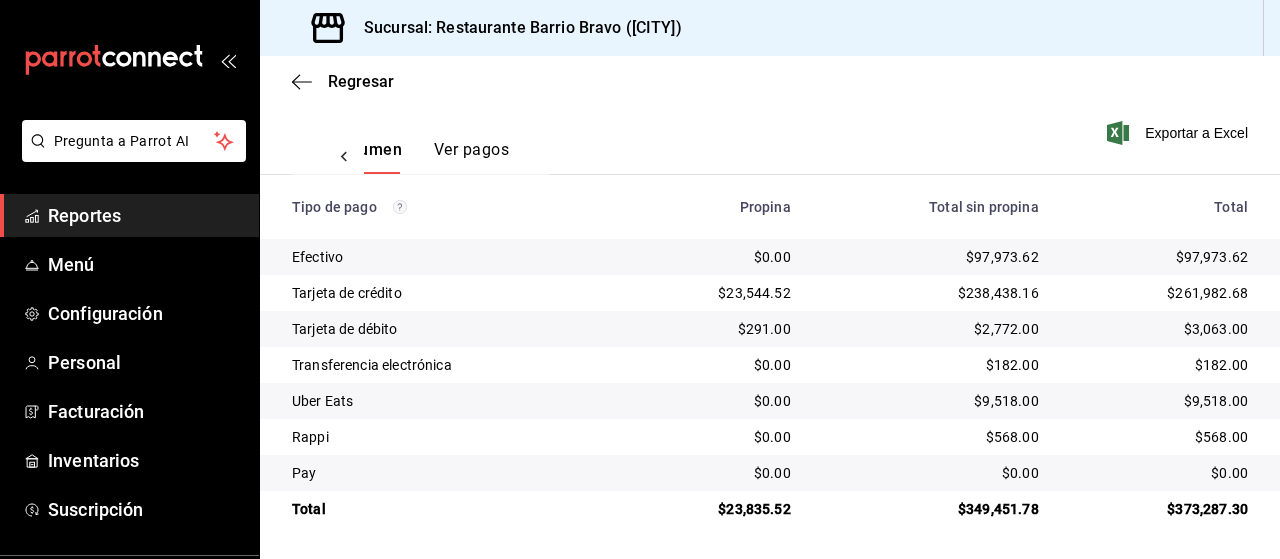 click on "$9,518.00" at bounding box center (931, 401) 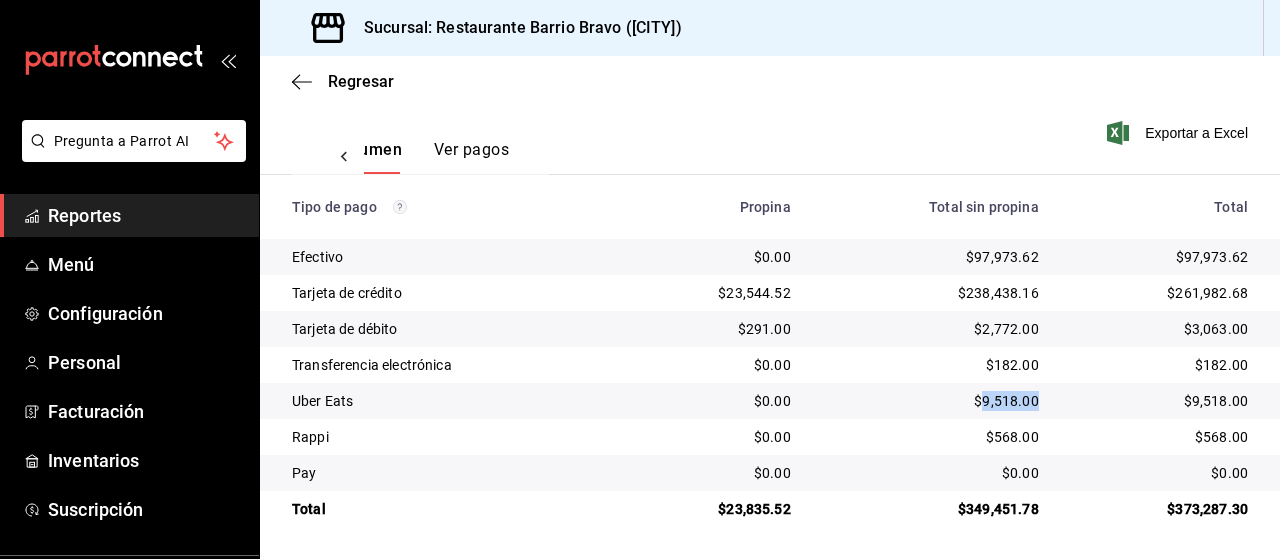 drag, startPoint x: 971, startPoint y: 403, endPoint x: 1024, endPoint y: 403, distance: 53 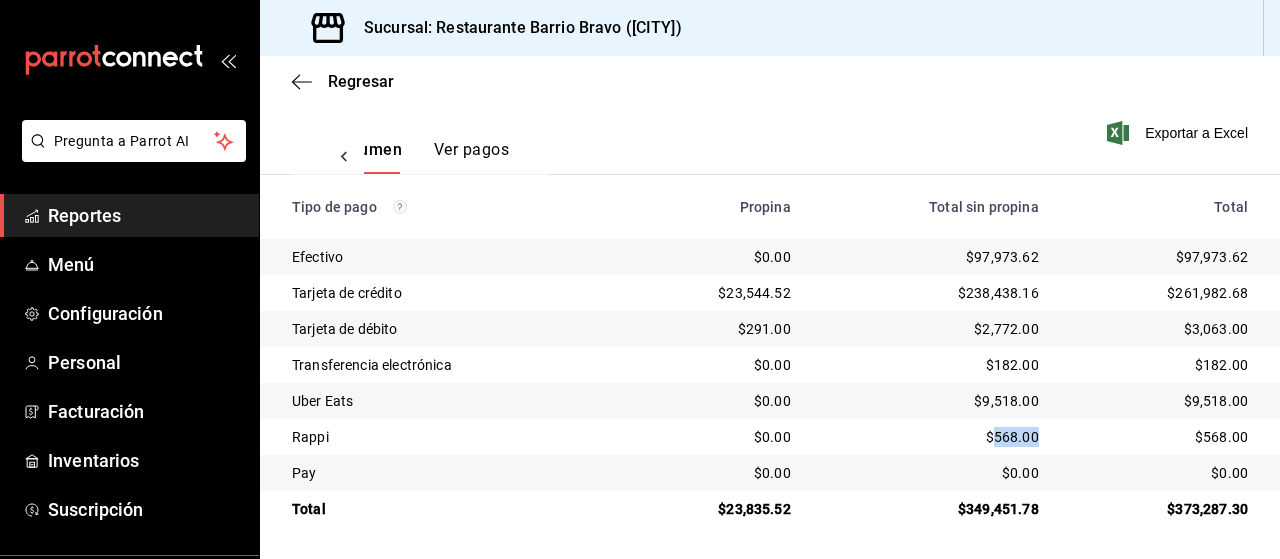 drag, startPoint x: 1008, startPoint y: 434, endPoint x: 1032, endPoint y: 437, distance: 24.186773 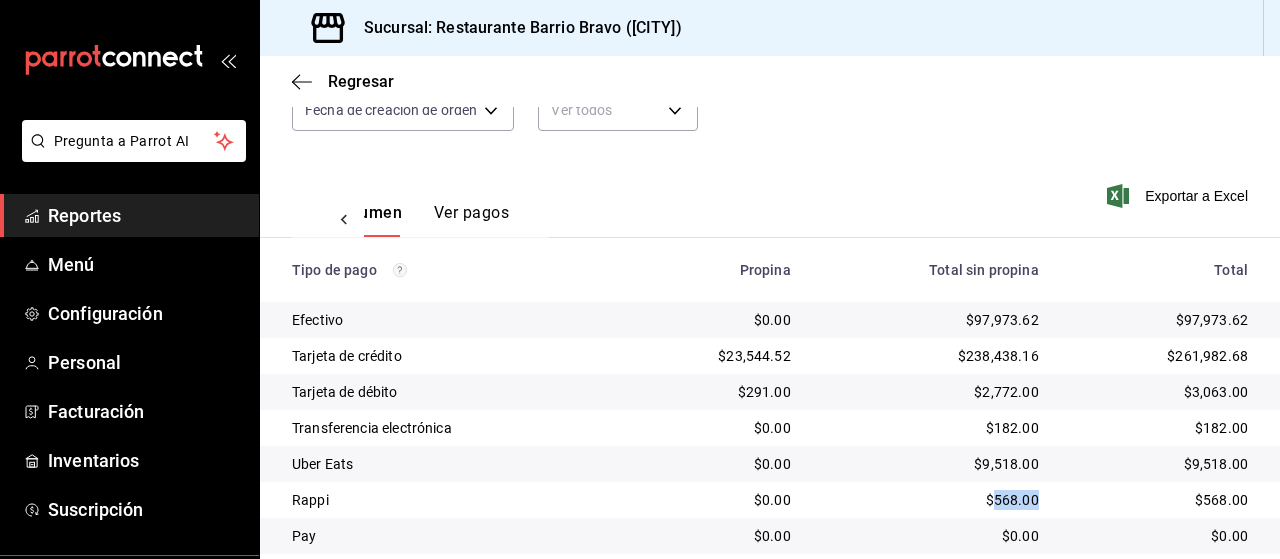 scroll, scrollTop: 287, scrollLeft: 0, axis: vertical 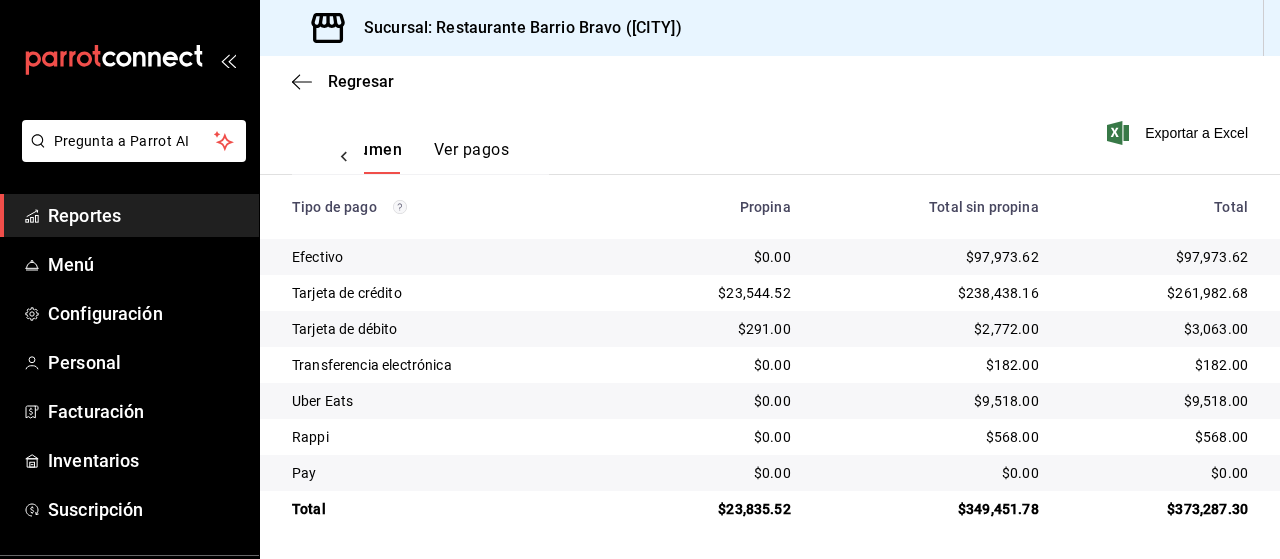 click on "$568.00" at bounding box center (931, 437) 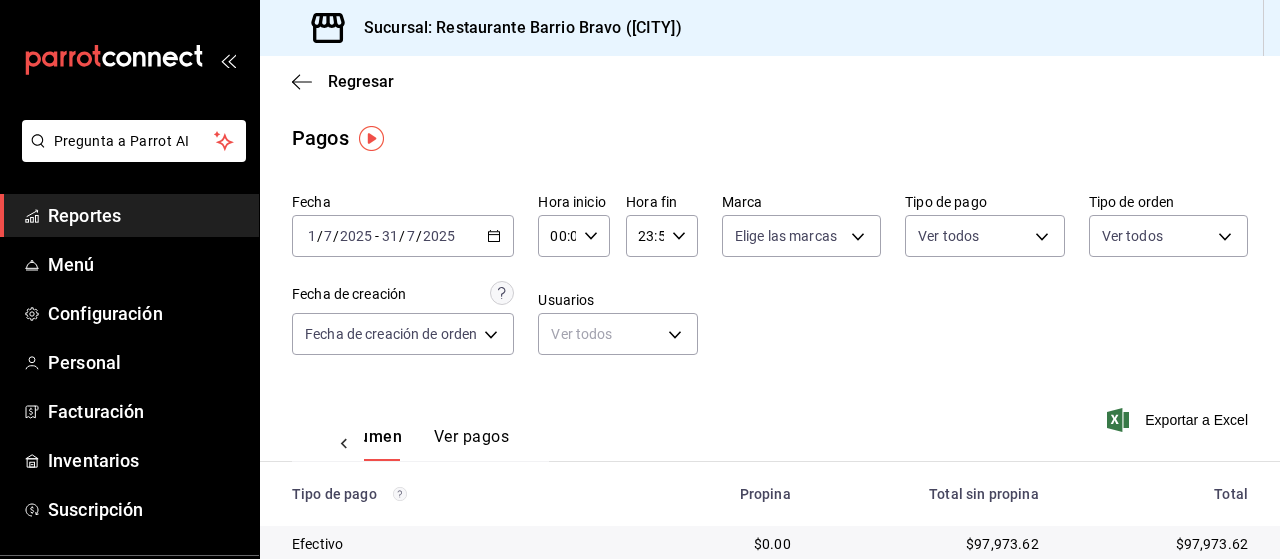 click 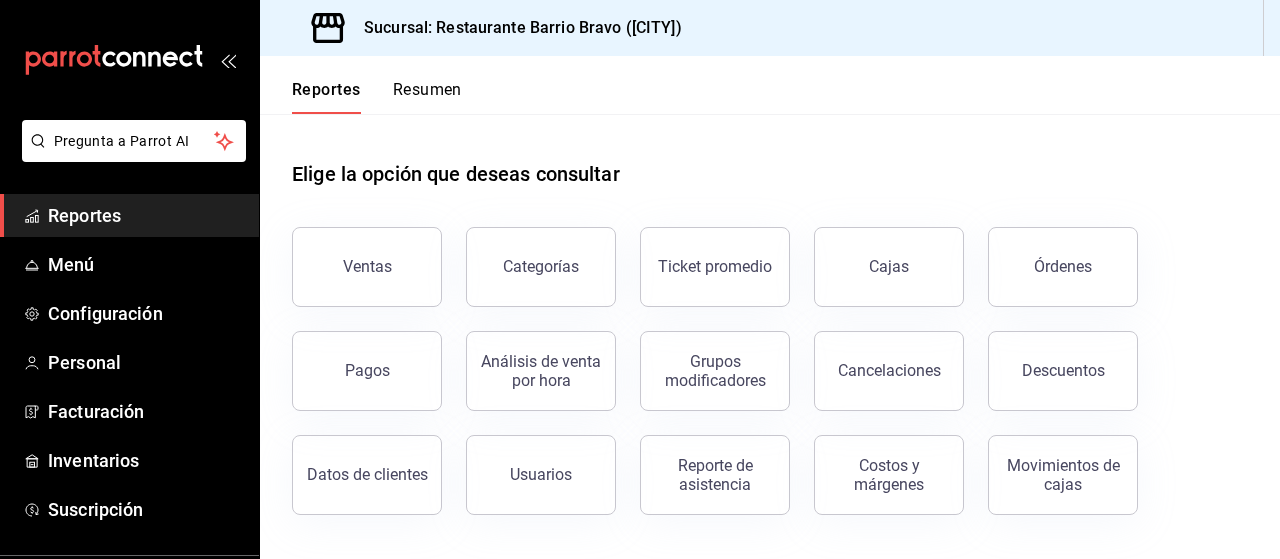 click on "Ventas" at bounding box center [367, 267] 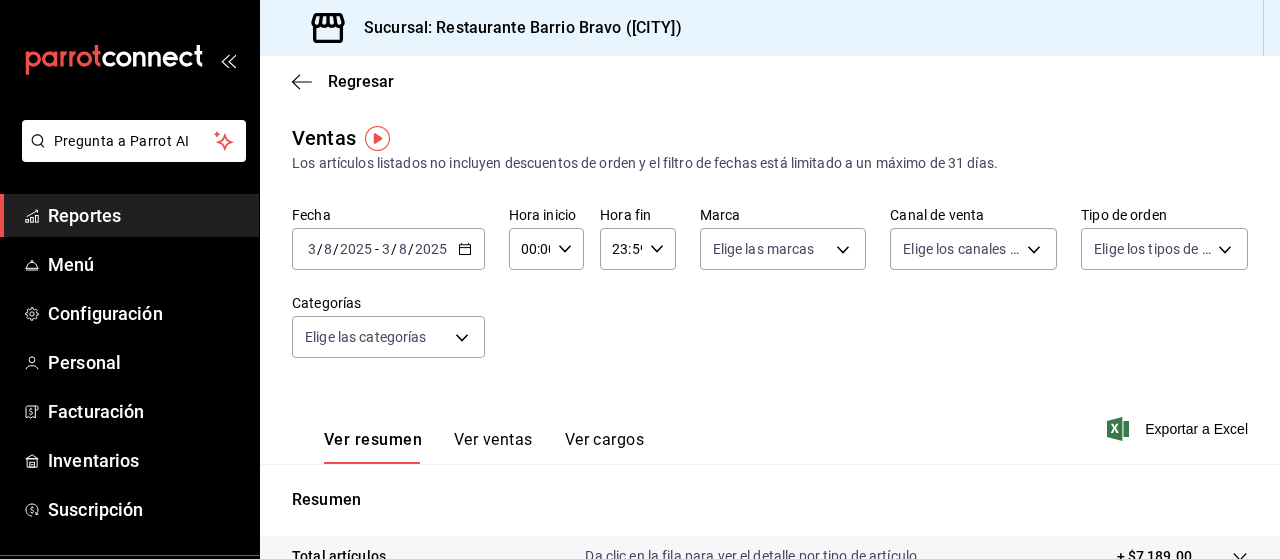 click on "Los artículos listados no incluyen descuentos de orden y el filtro de fechas está limitado a un máximo de 31 días." at bounding box center [770, 163] 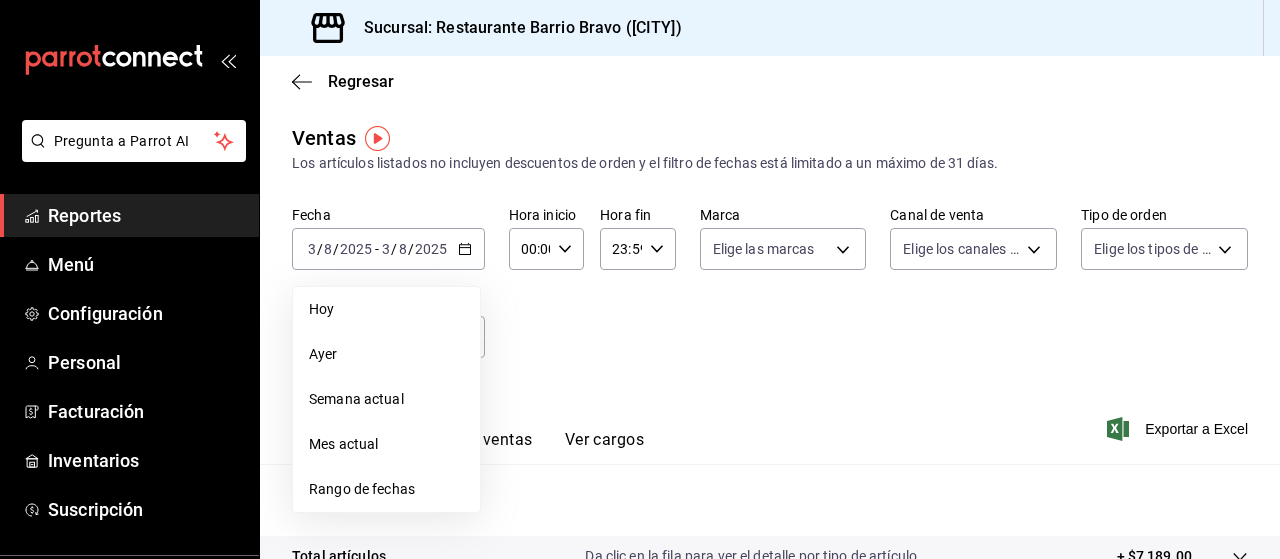 click on "Rango de fechas" at bounding box center [386, 489] 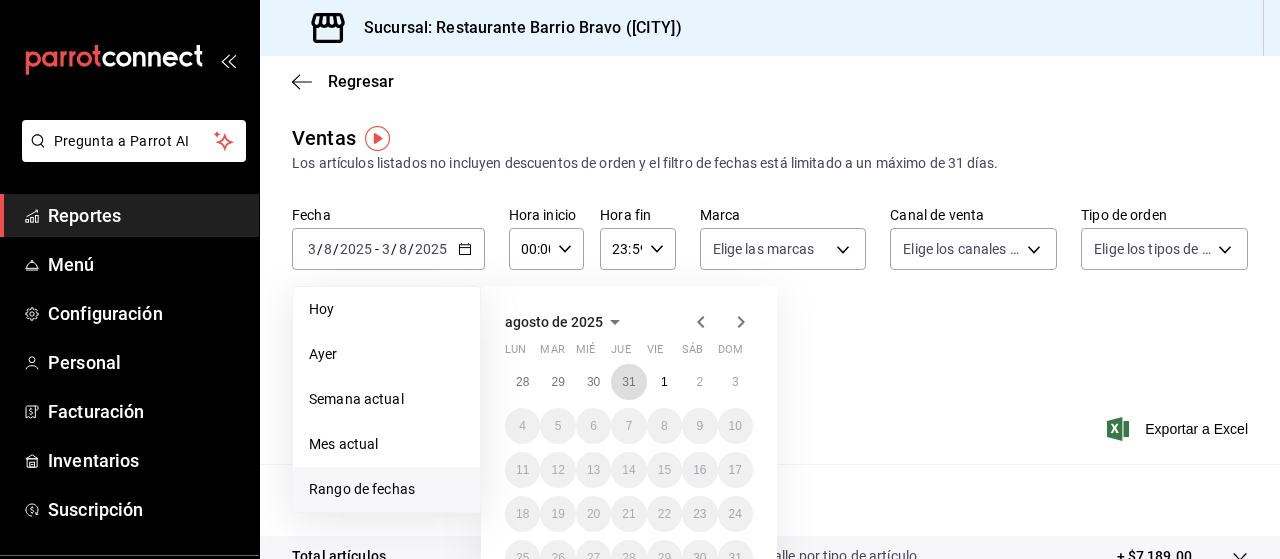 click on "31" at bounding box center [628, 382] 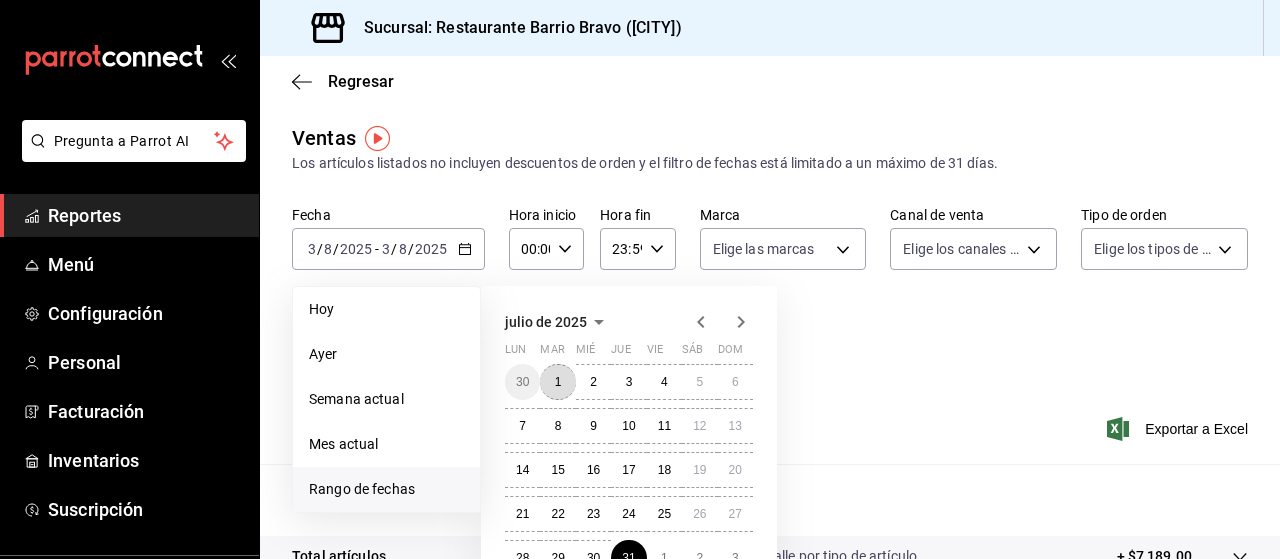 click on "1" at bounding box center (557, 382) 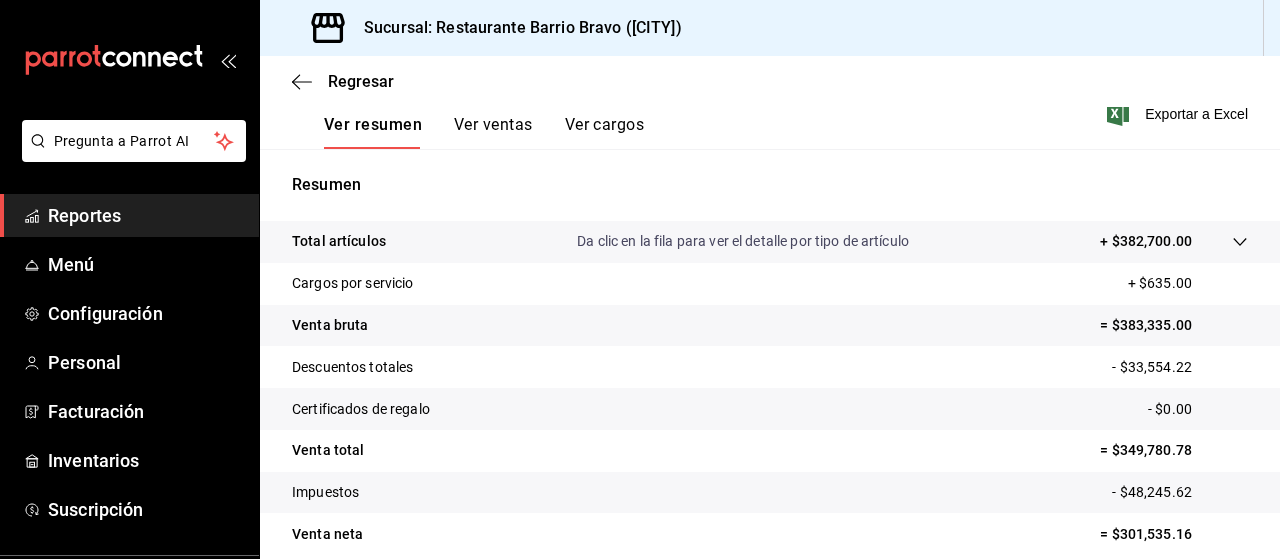 scroll, scrollTop: 293, scrollLeft: 0, axis: vertical 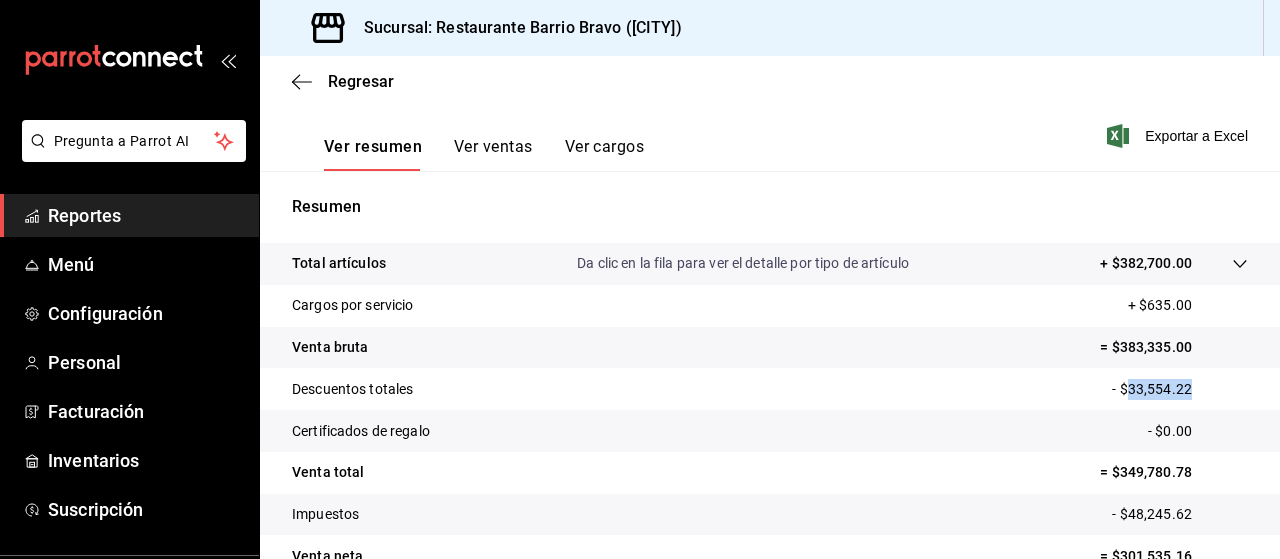 drag, startPoint x: 1111, startPoint y: 395, endPoint x: 1177, endPoint y: 393, distance: 66.0303 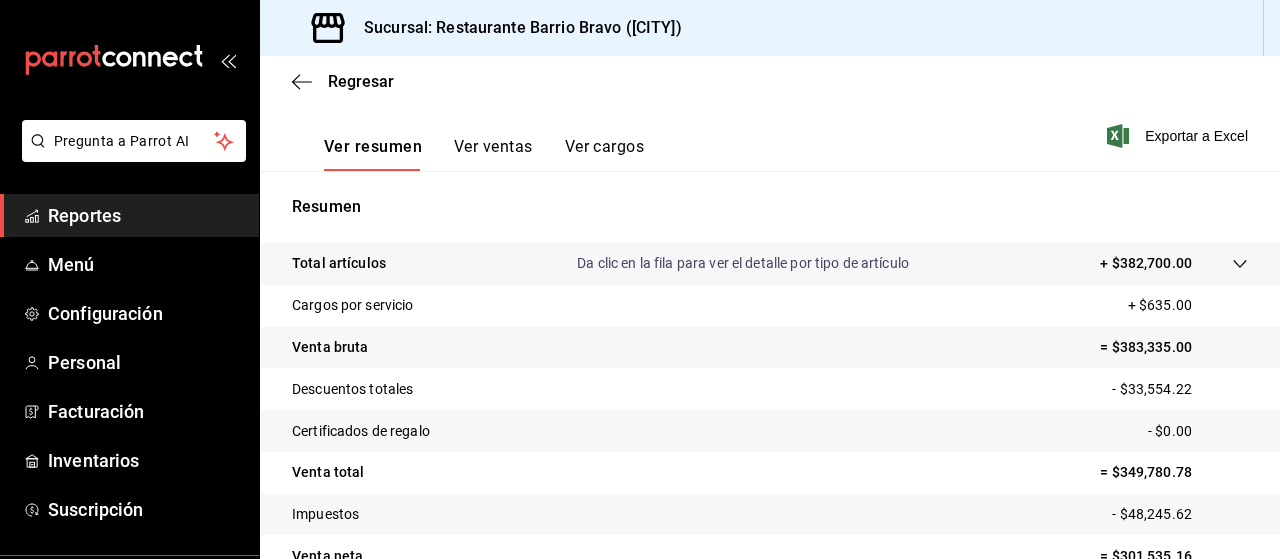 click on "Venta bruta = $383,335.00" at bounding box center (770, 348) 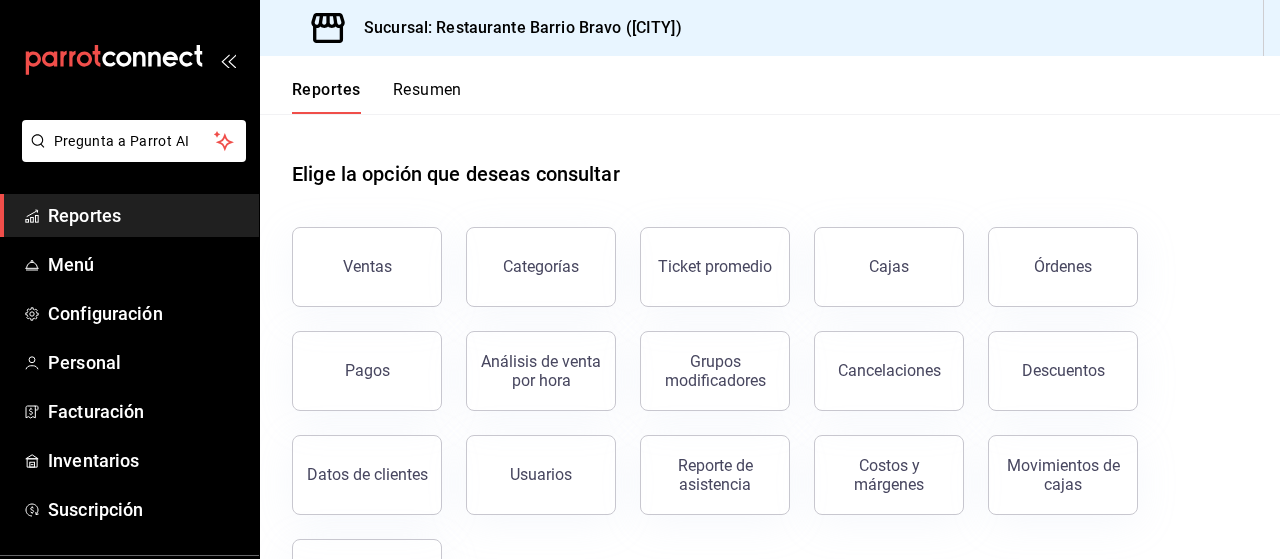 click on "Resumen" at bounding box center [427, 97] 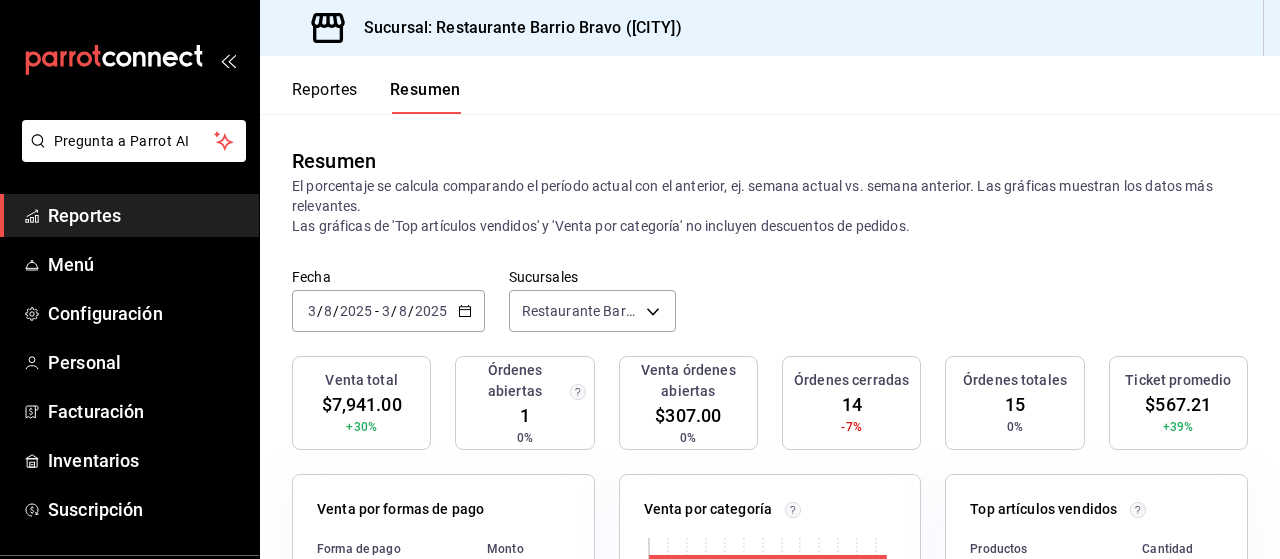 click 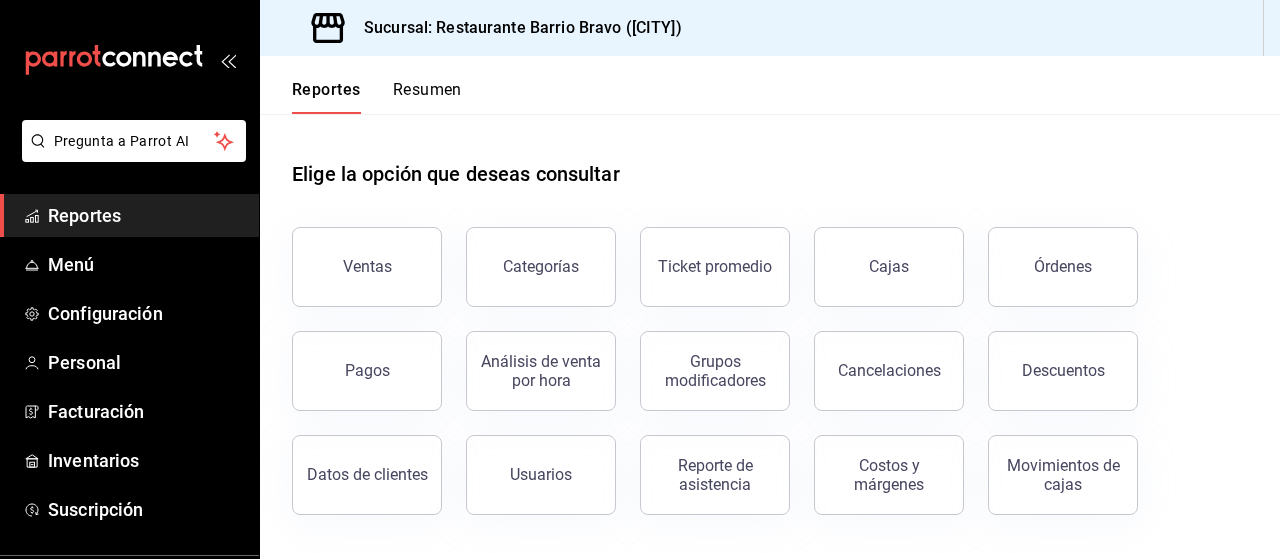 click on "Resumen" at bounding box center (427, 97) 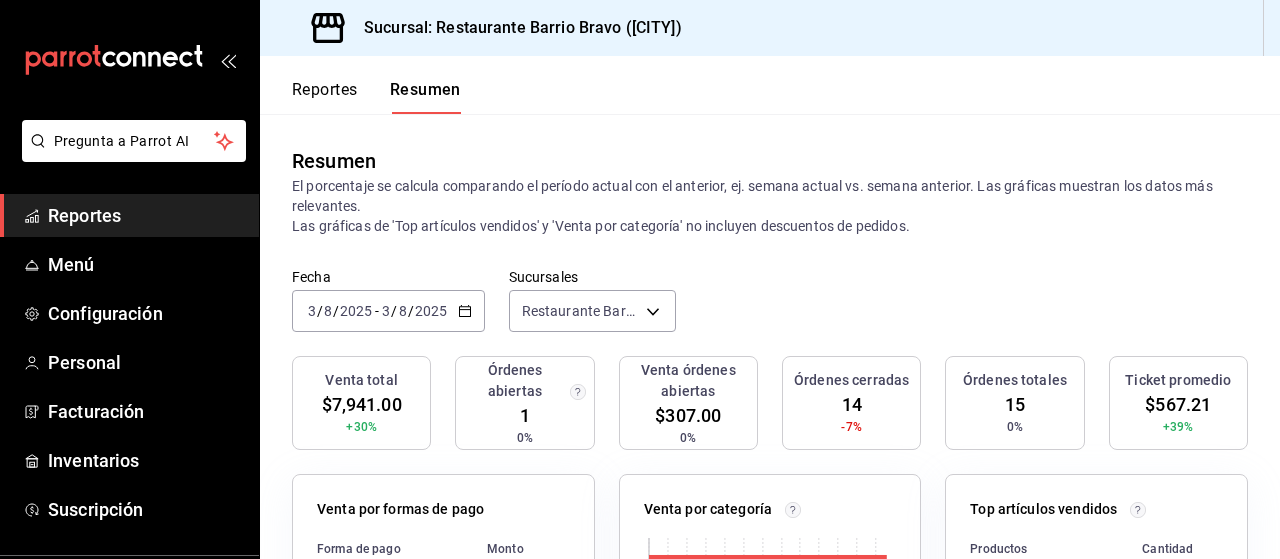 click on "Fecha [DATE] [NUMBER] / [NUMBER] / [DATE] - [DATE] [NUMBER] / [NUMBER] / [DATE] Sucursales Restaurante Barrio Bravo ([CITY]) [object Object]" at bounding box center (770, 312) 